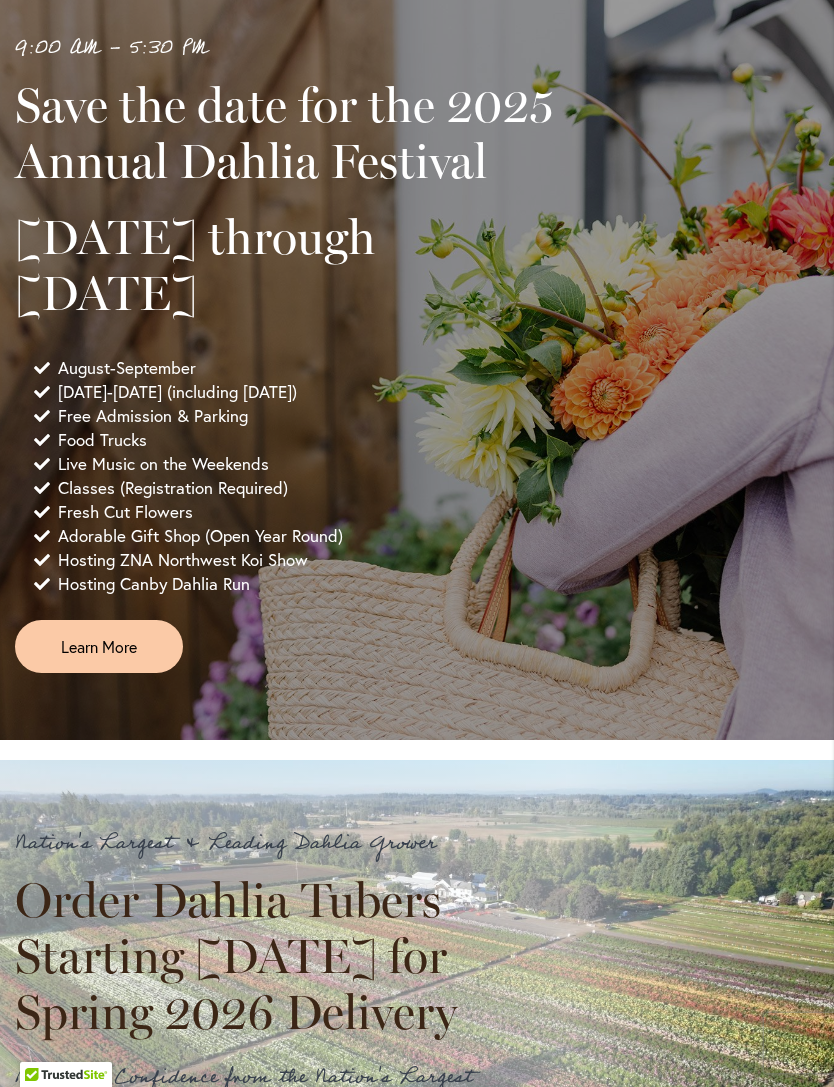 scroll, scrollTop: 347, scrollLeft: 0, axis: vertical 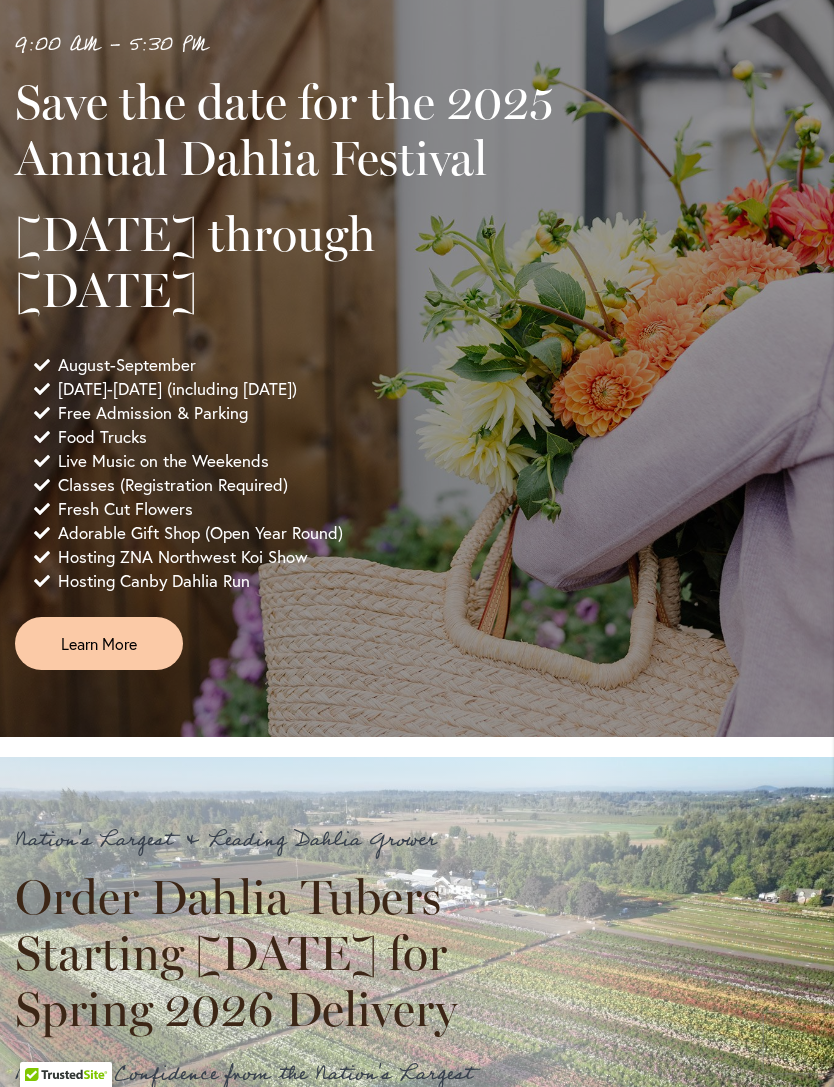 click on "Learn More" at bounding box center (99, 643) 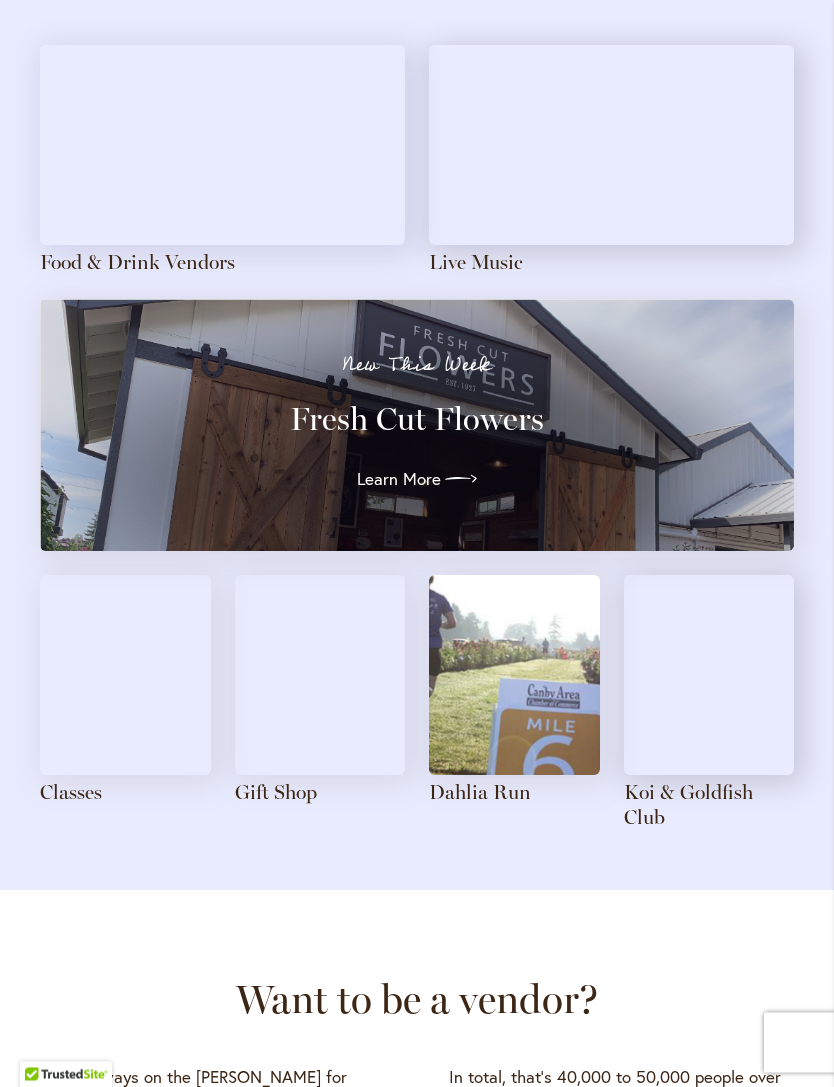 scroll, scrollTop: 1996, scrollLeft: 0, axis: vertical 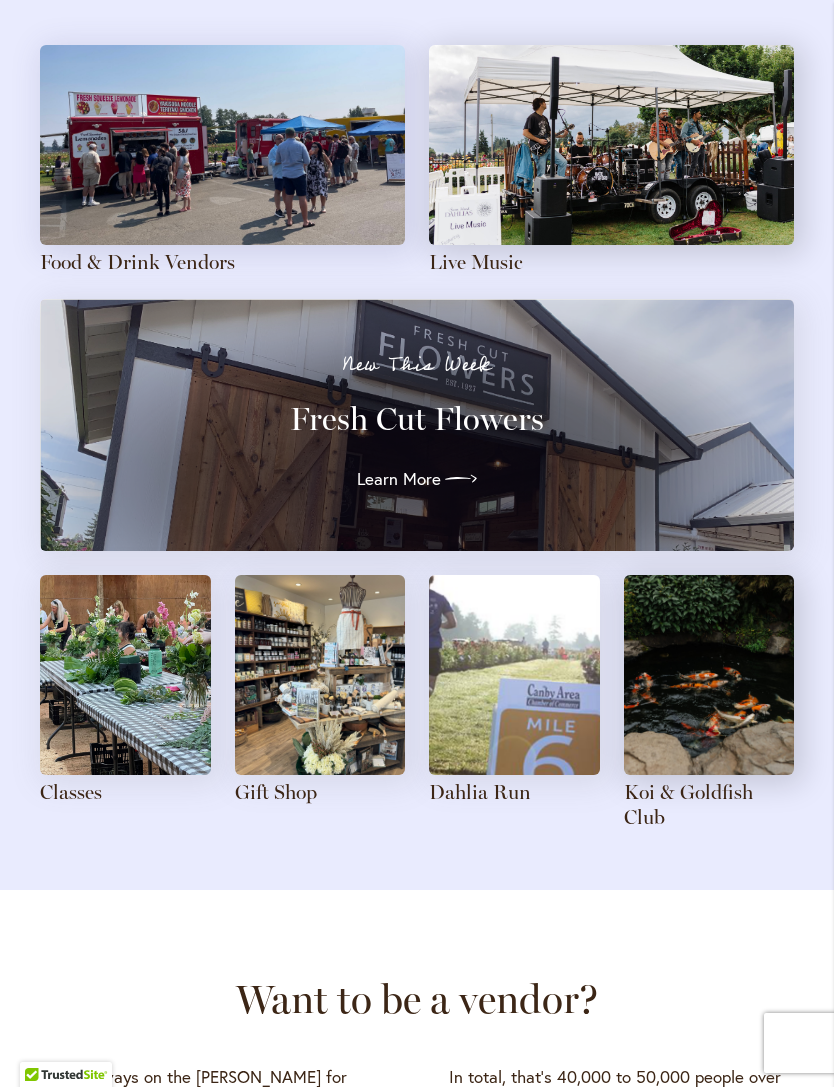 click on "Classes" at bounding box center (71, 792) 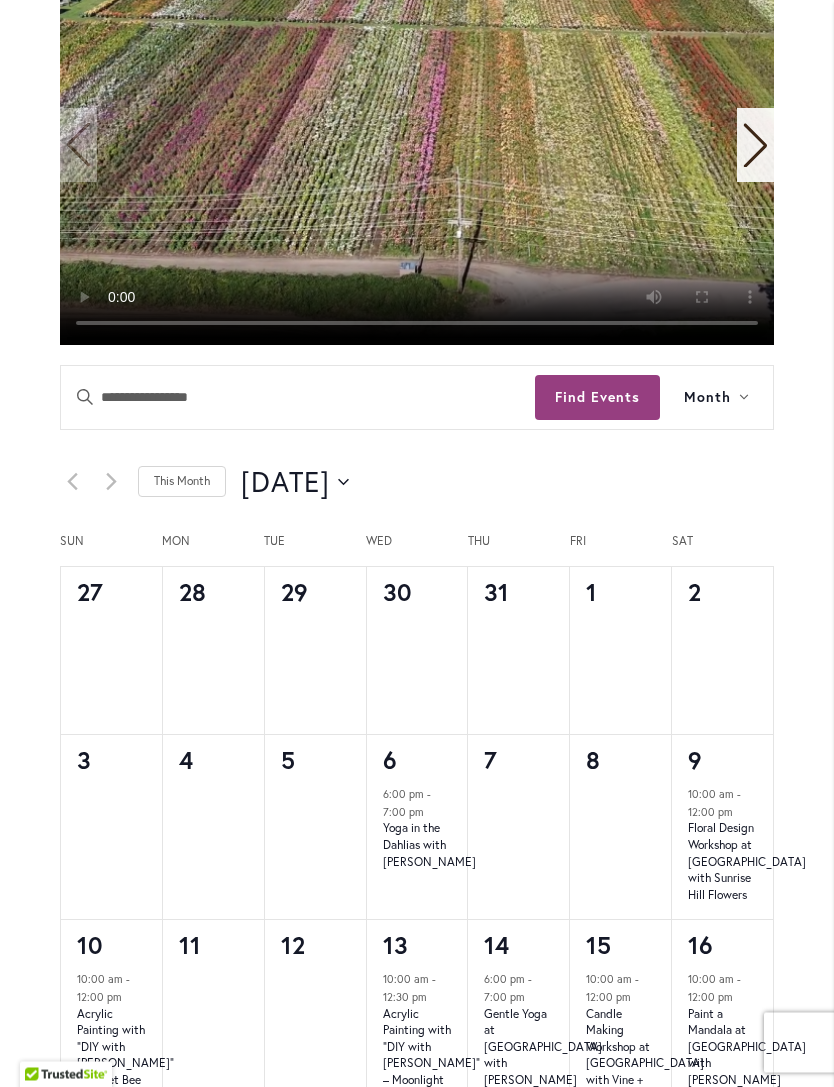 scroll, scrollTop: 0, scrollLeft: 0, axis: both 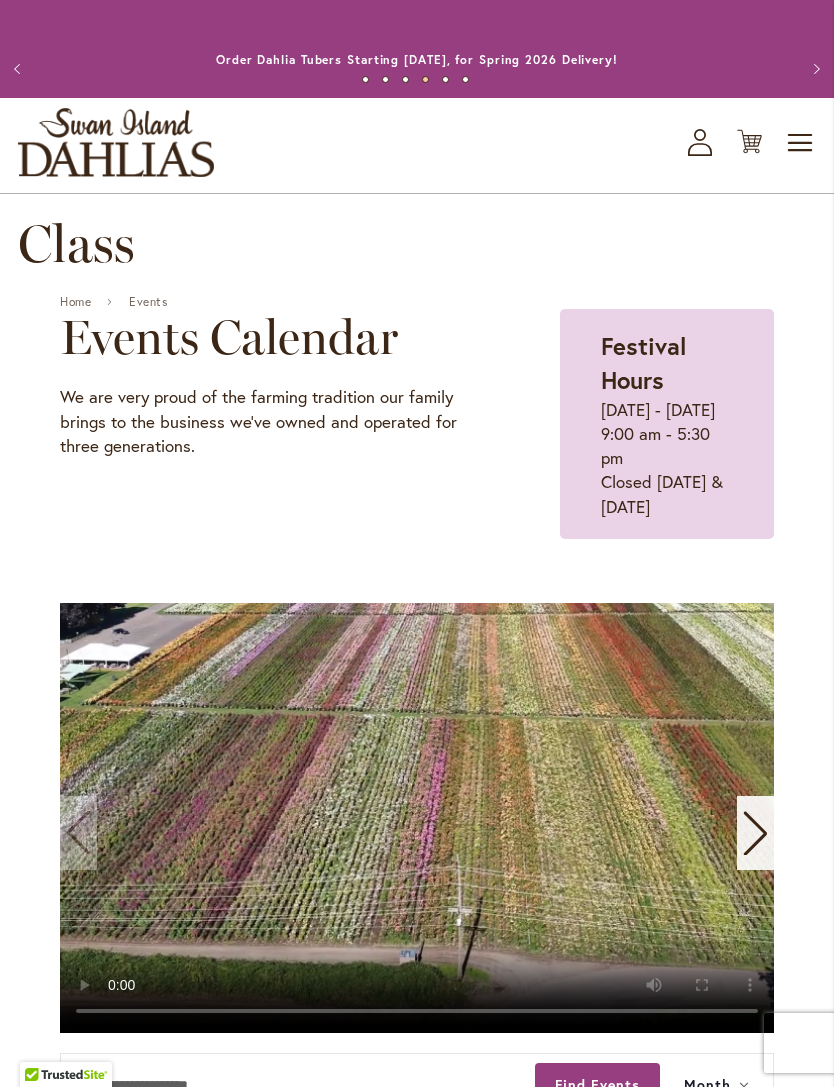 click on "Toggle Nav" at bounding box center [801, 143] 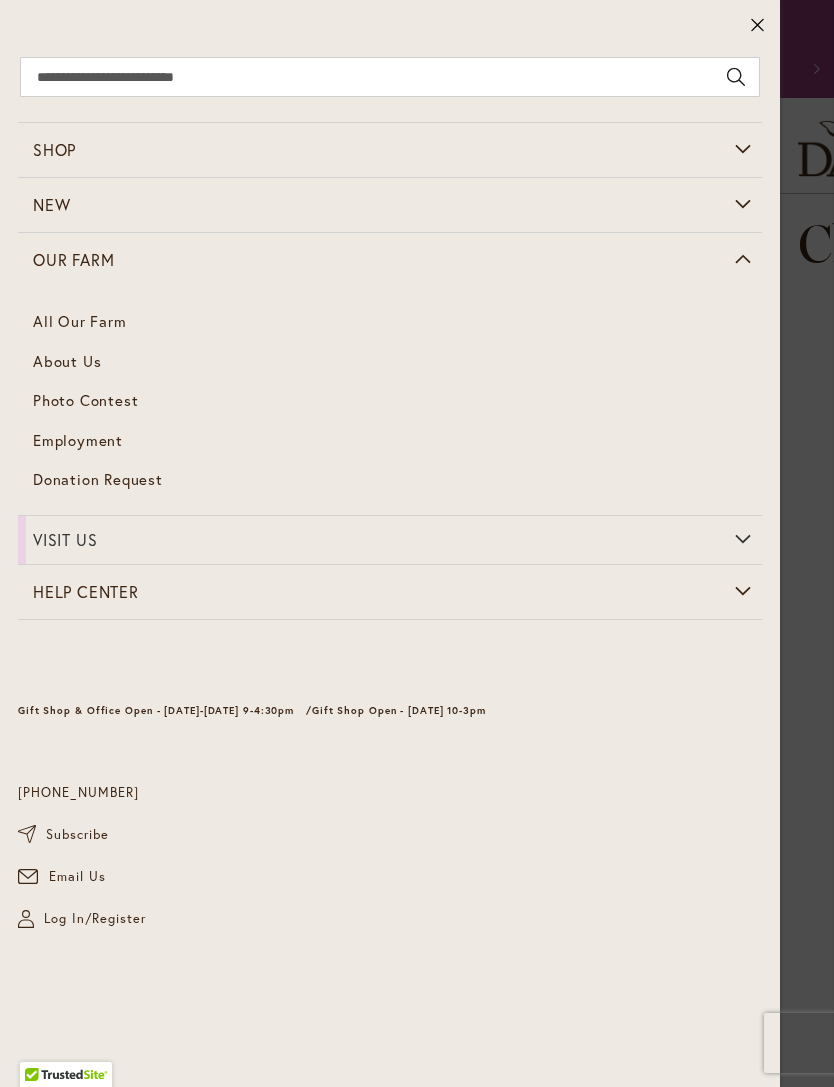 click on "All Our Farm" at bounding box center (390, 322) 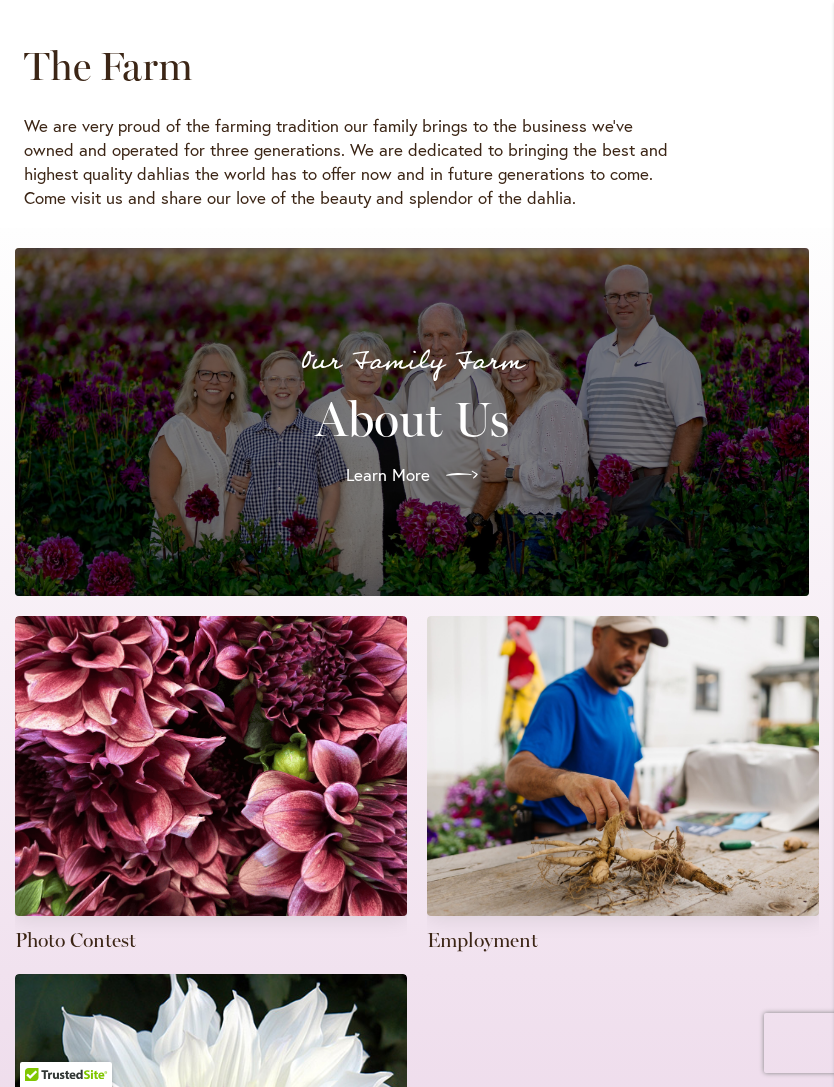 scroll, scrollTop: 0, scrollLeft: 0, axis: both 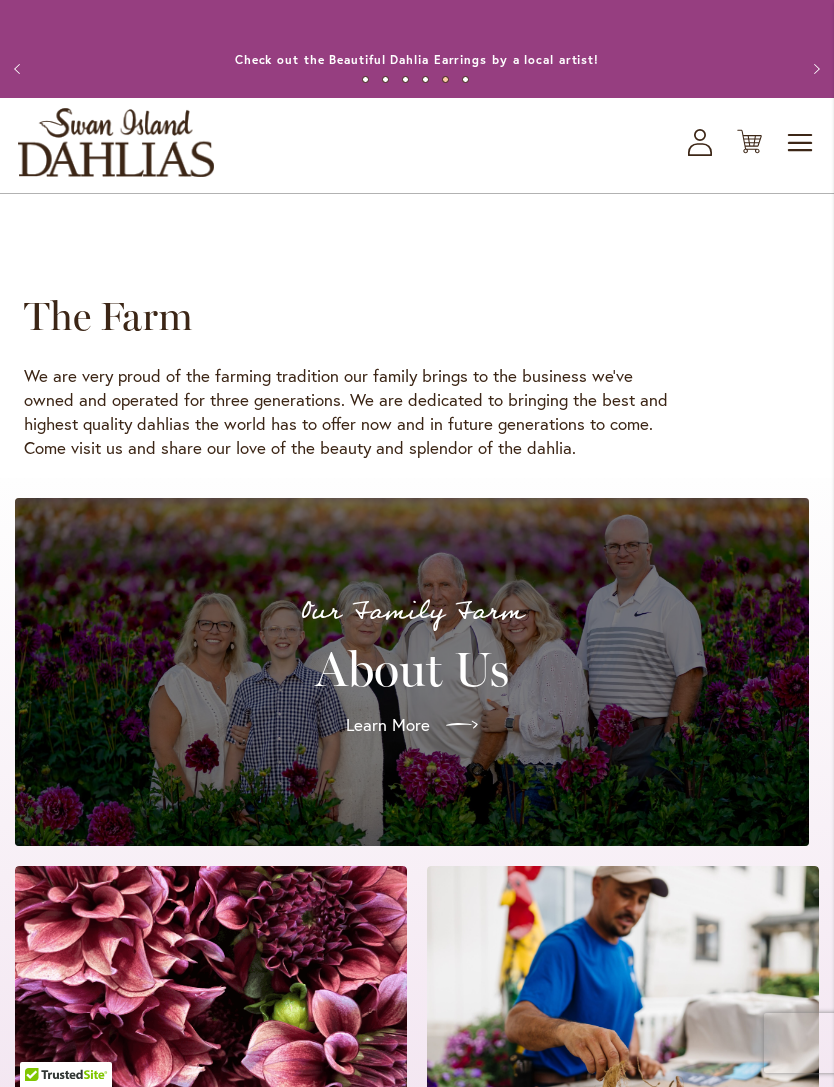 click on "Toggle Nav" at bounding box center (801, 143) 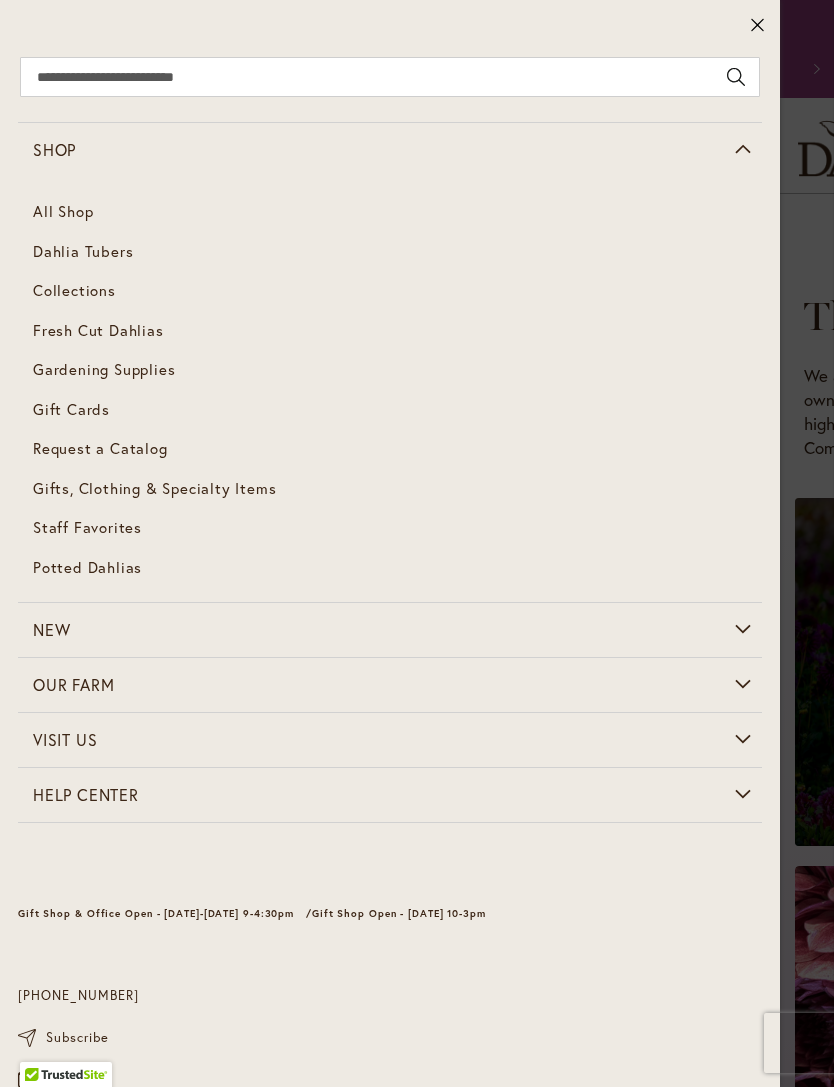 click on "Dahlia Tubers" at bounding box center [390, 252] 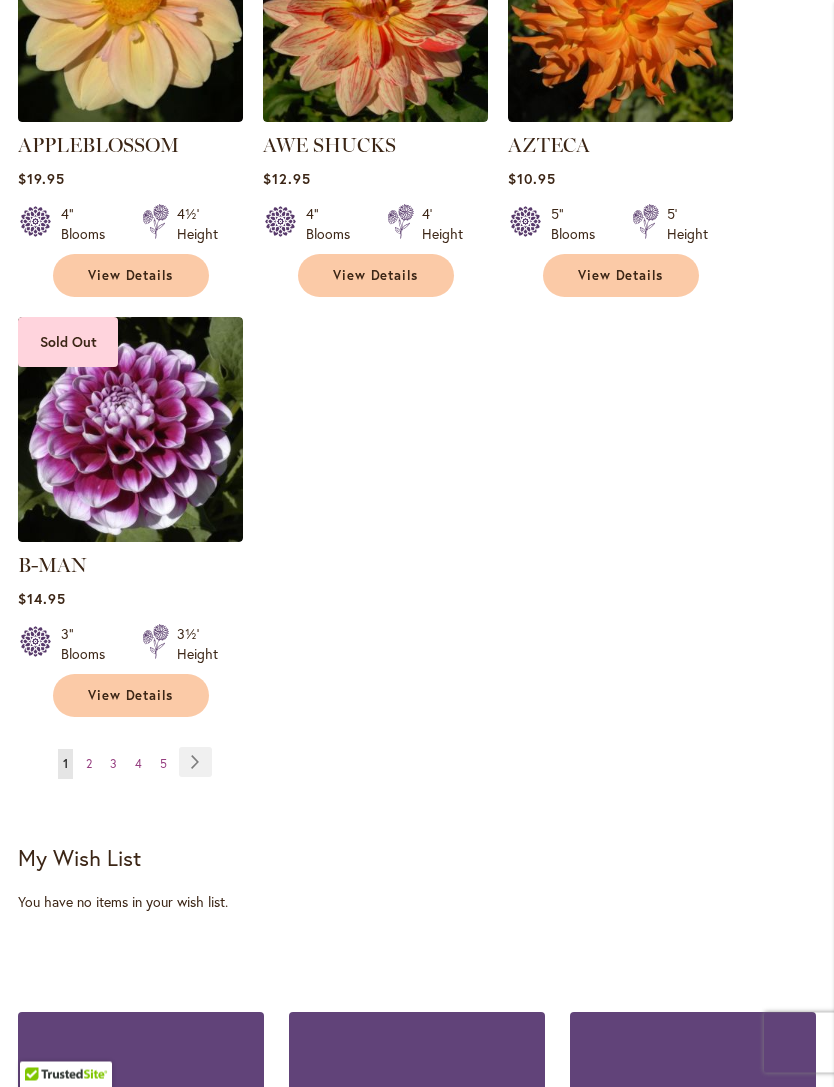 scroll, scrollTop: 2663, scrollLeft: 0, axis: vertical 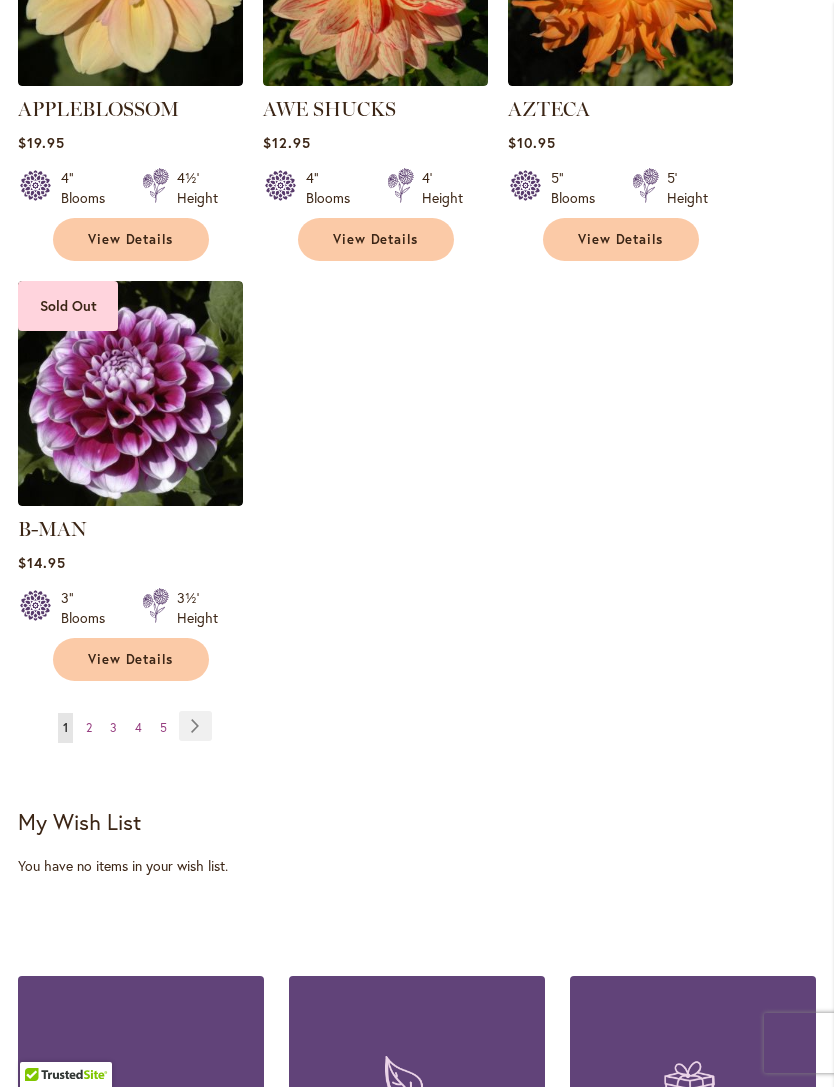 click on "Page
3" at bounding box center (113, 728) 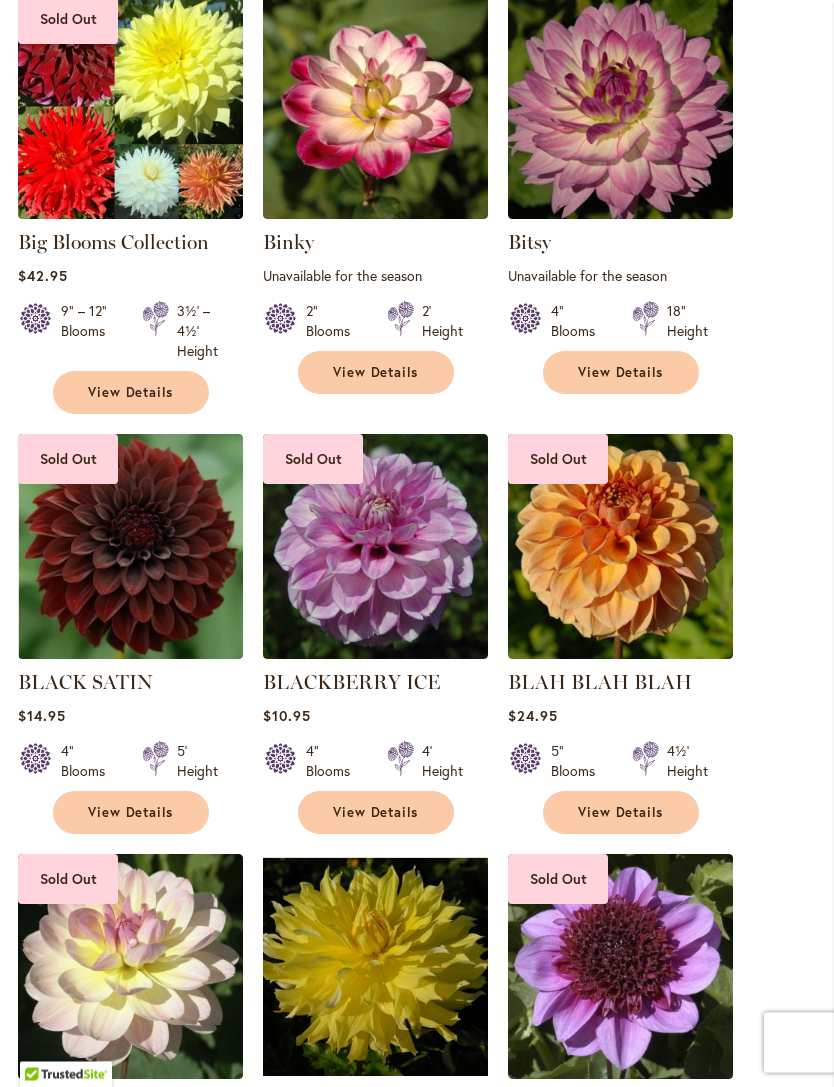 scroll, scrollTop: 822, scrollLeft: 0, axis: vertical 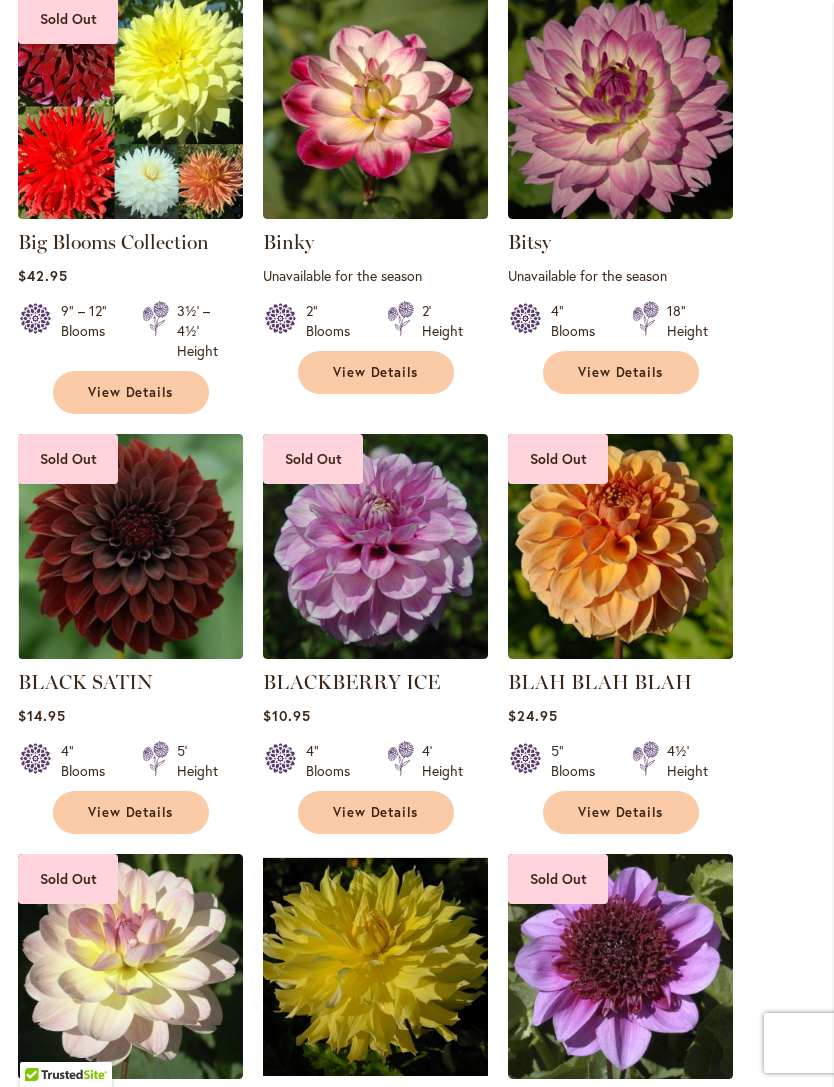 click on "Sold Out
Big Blooms Collection
$42.95
9" – 12" Blooms
3½' – 4½' Height" at bounding box center [417, 1254] 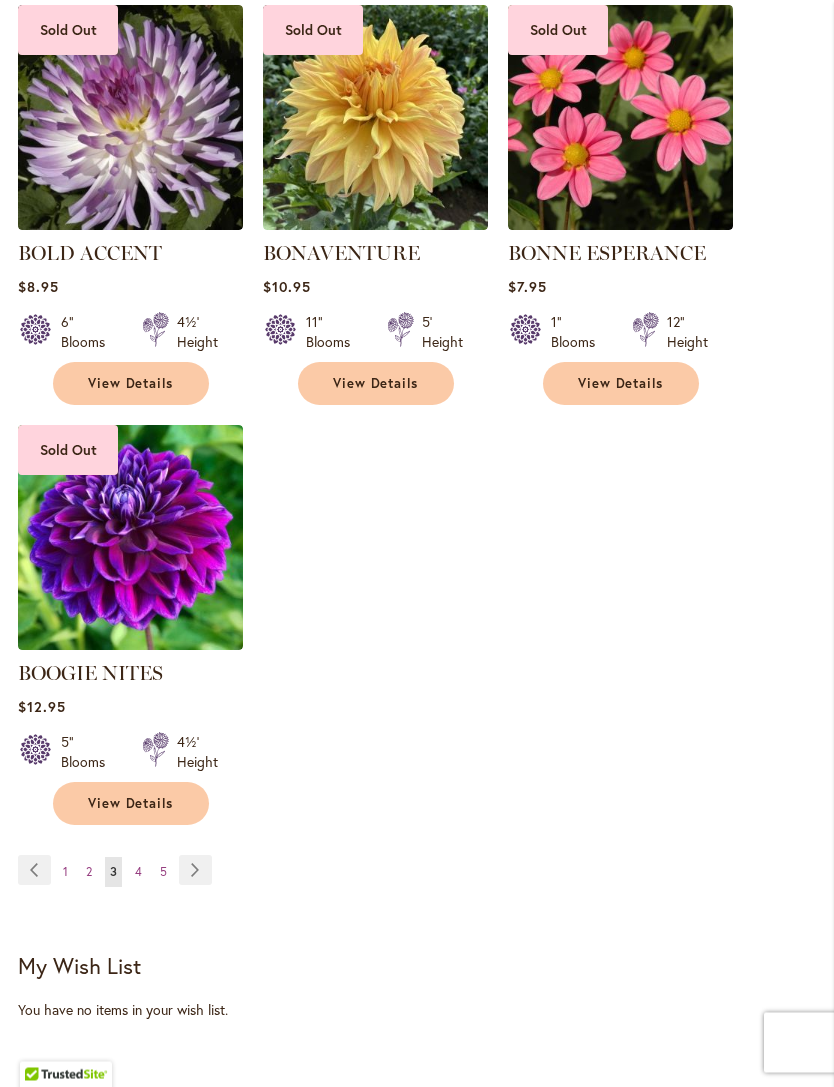 scroll, scrollTop: 2511, scrollLeft: 0, axis: vertical 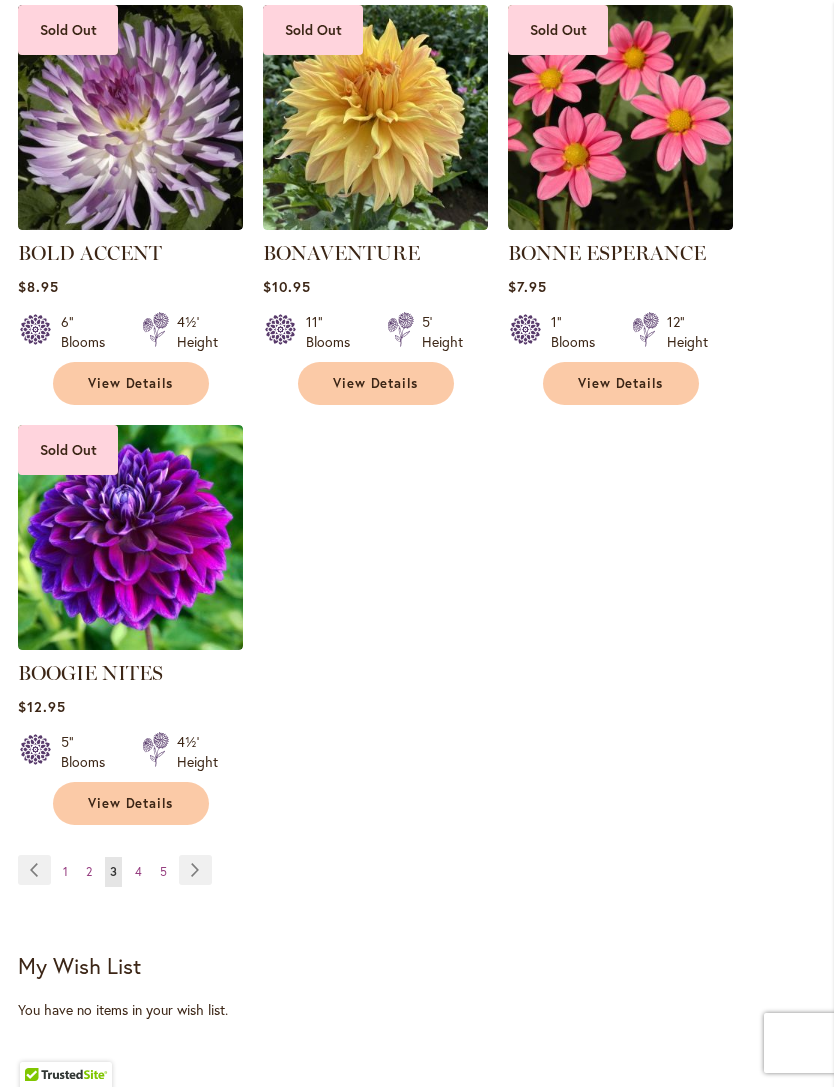 click on "Page
1" at bounding box center [65, 872] 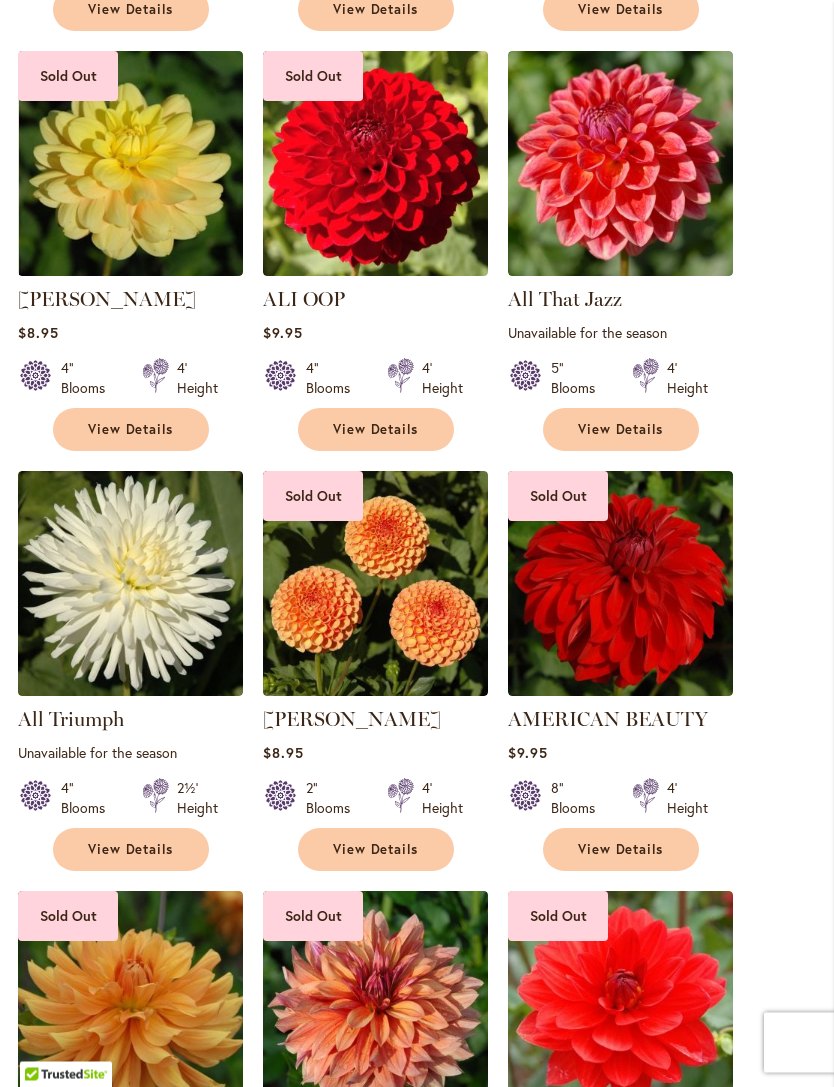 scroll, scrollTop: 1185, scrollLeft: 0, axis: vertical 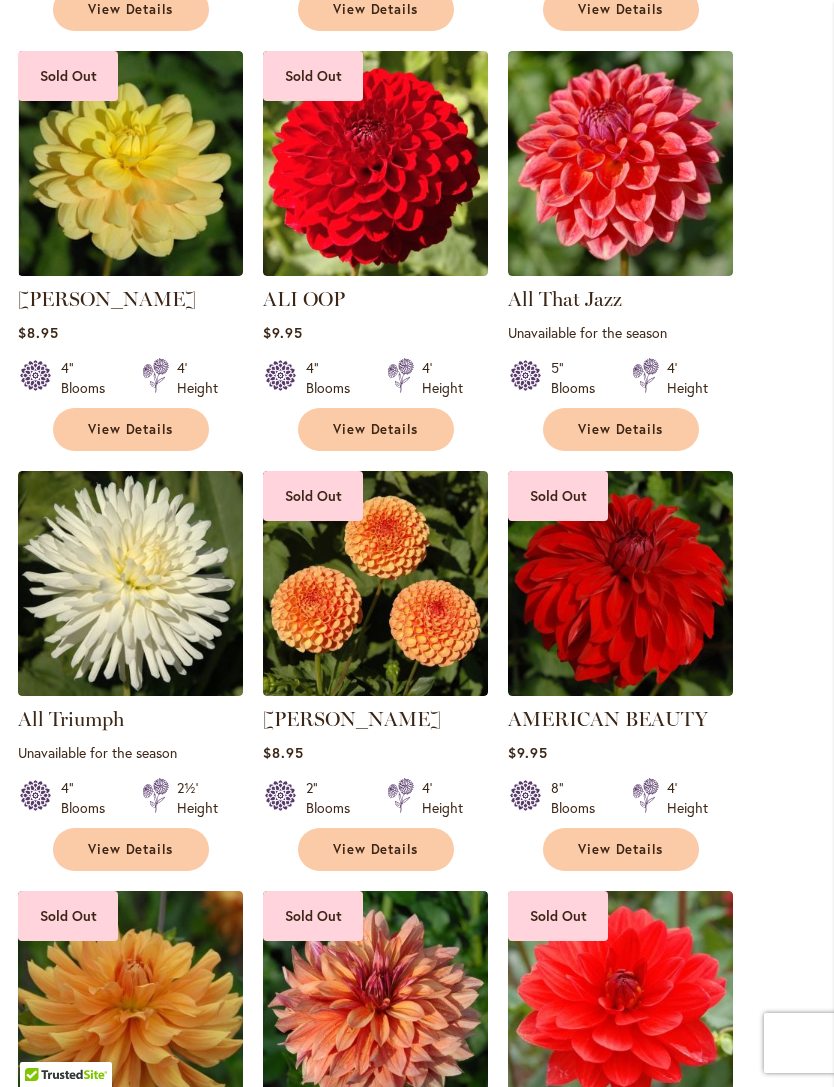 click at bounding box center (375, 583) 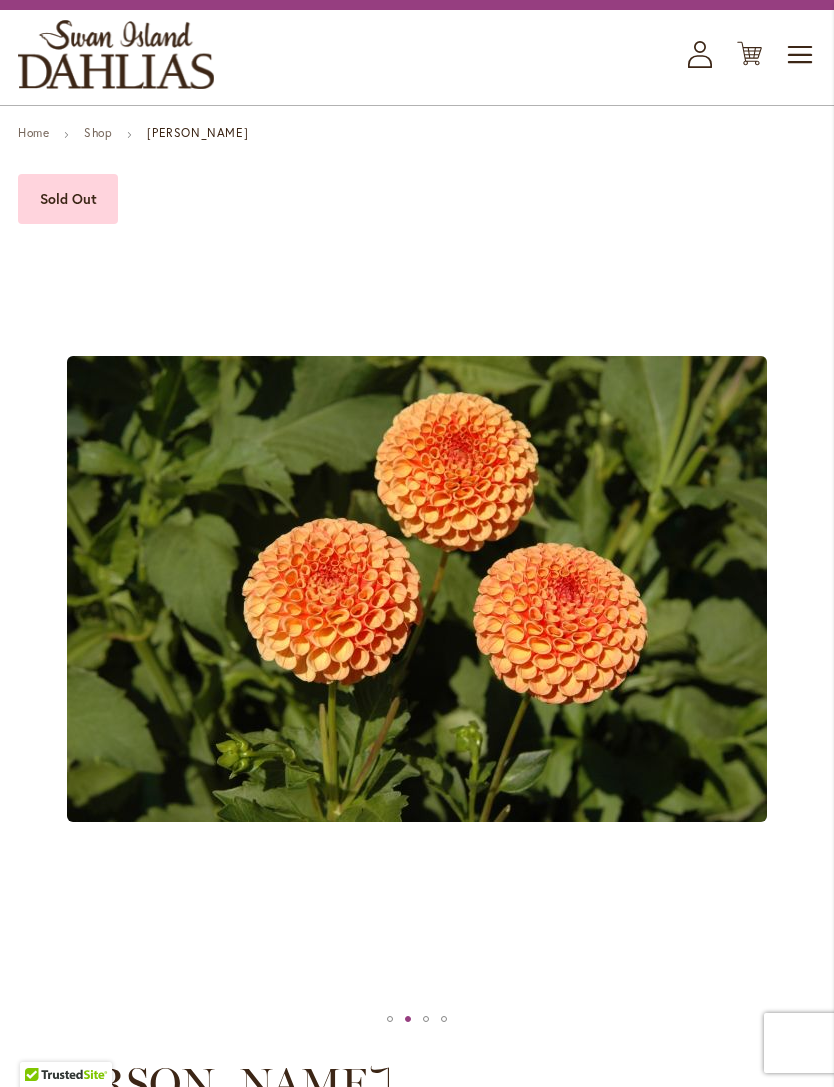scroll, scrollTop: 87, scrollLeft: 0, axis: vertical 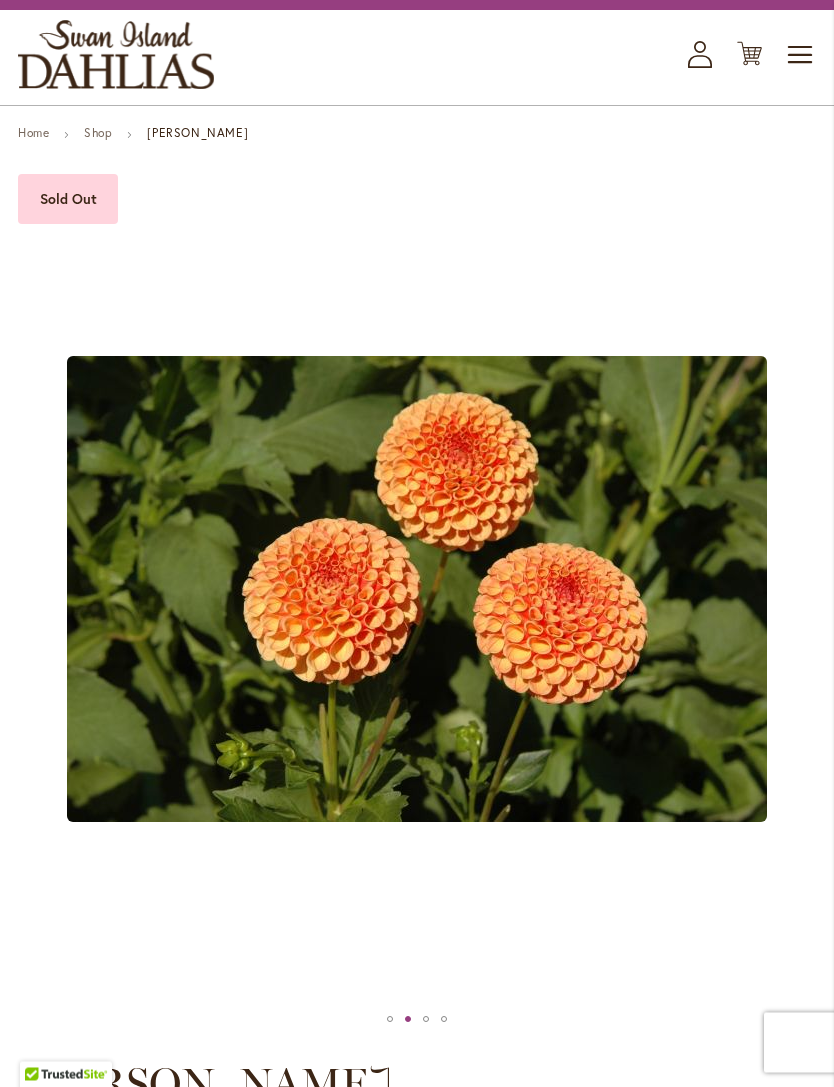 click on "Shop" at bounding box center (98, 133) 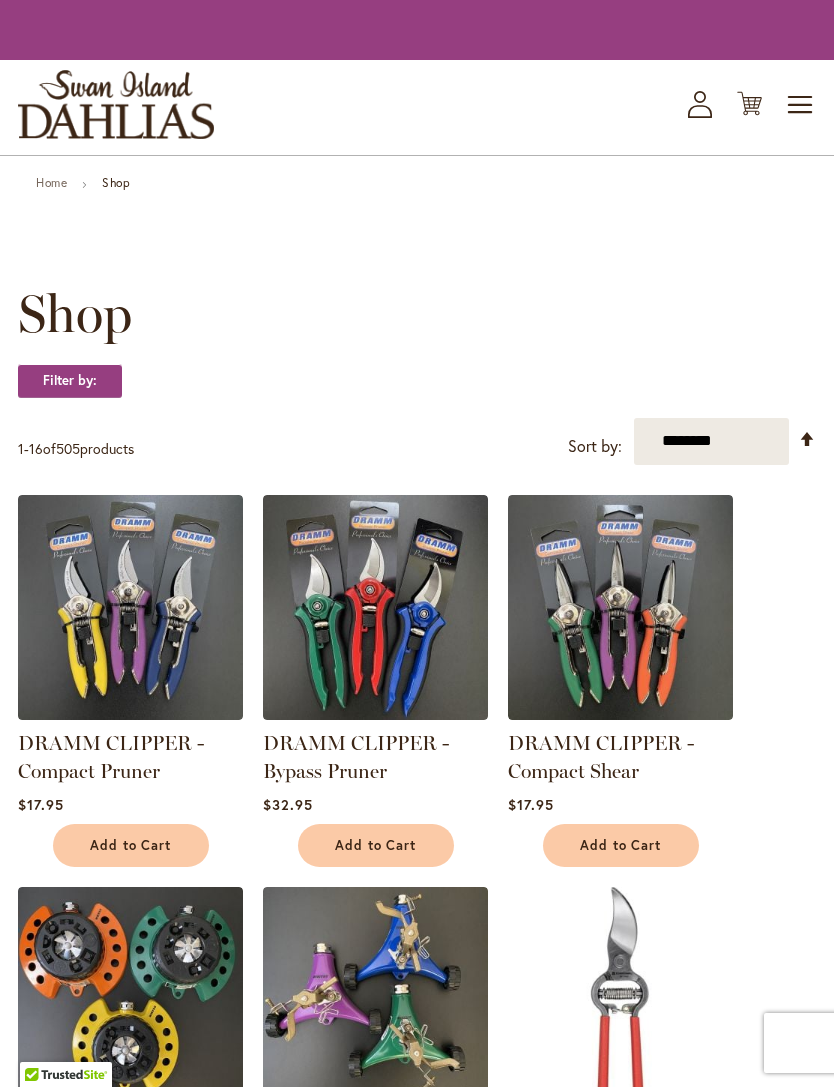 scroll, scrollTop: 0, scrollLeft: 0, axis: both 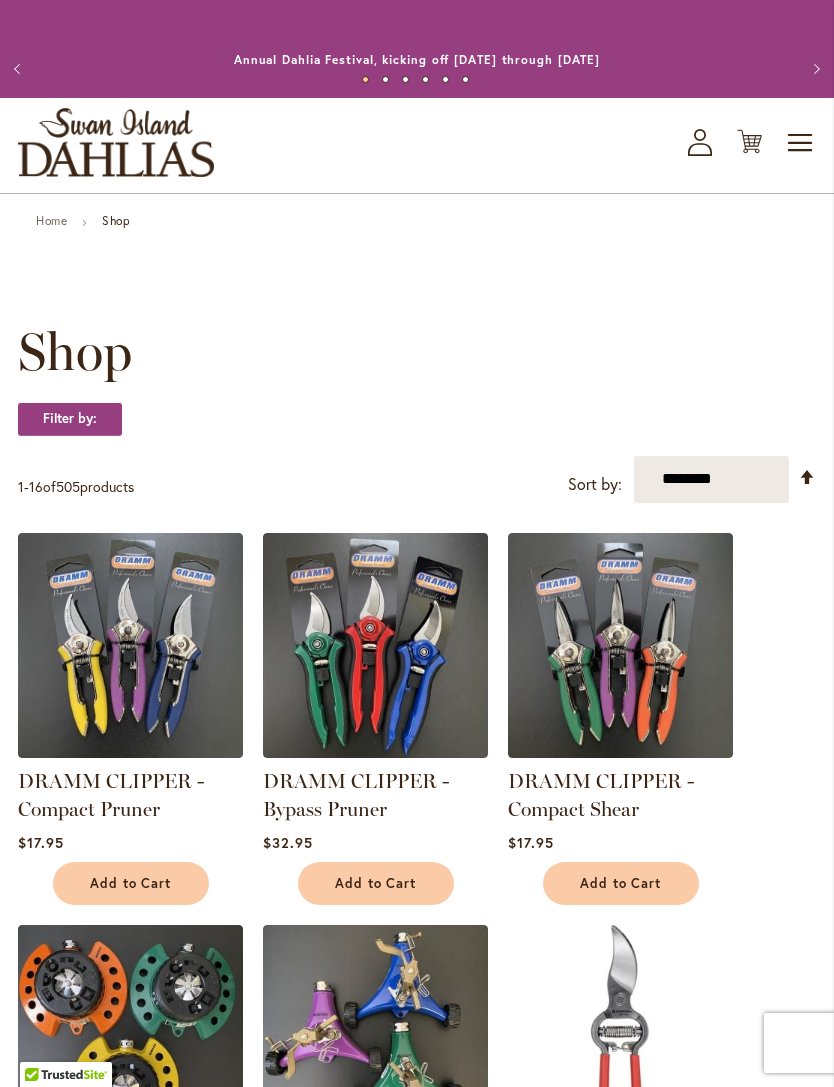 click on "Toggle Nav" at bounding box center (801, 143) 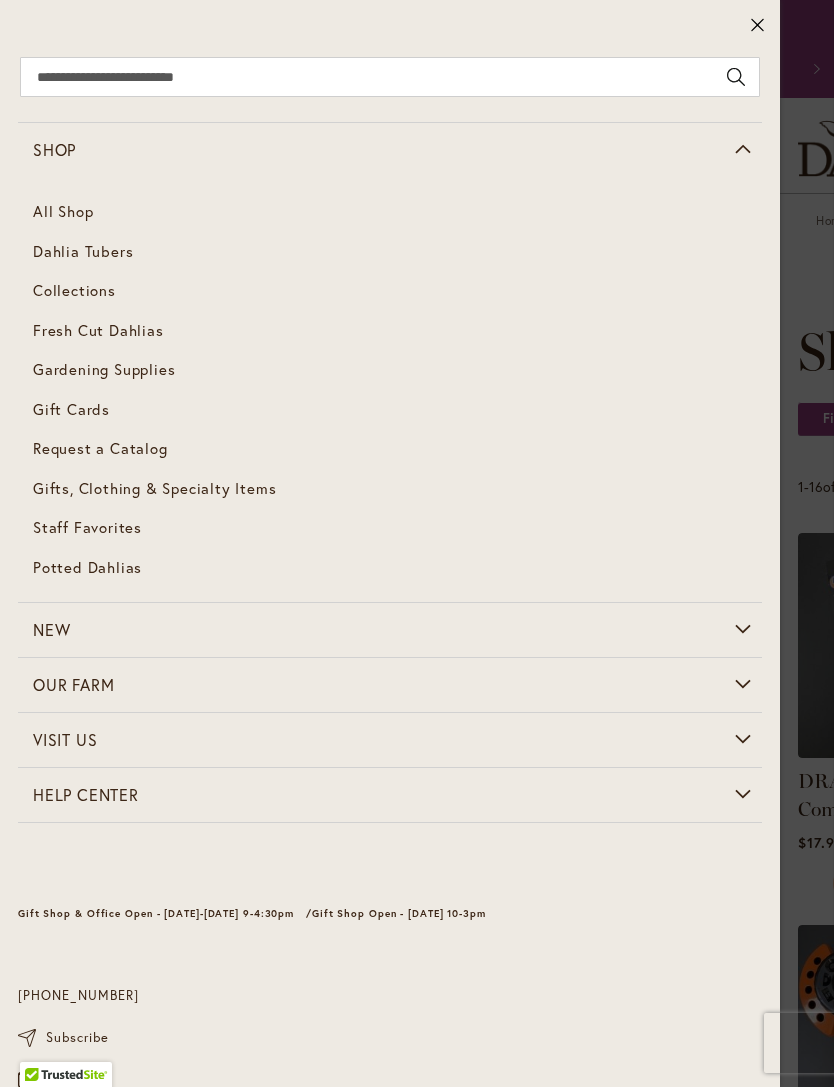 click on "Dahlia Tubers" at bounding box center (83, 251) 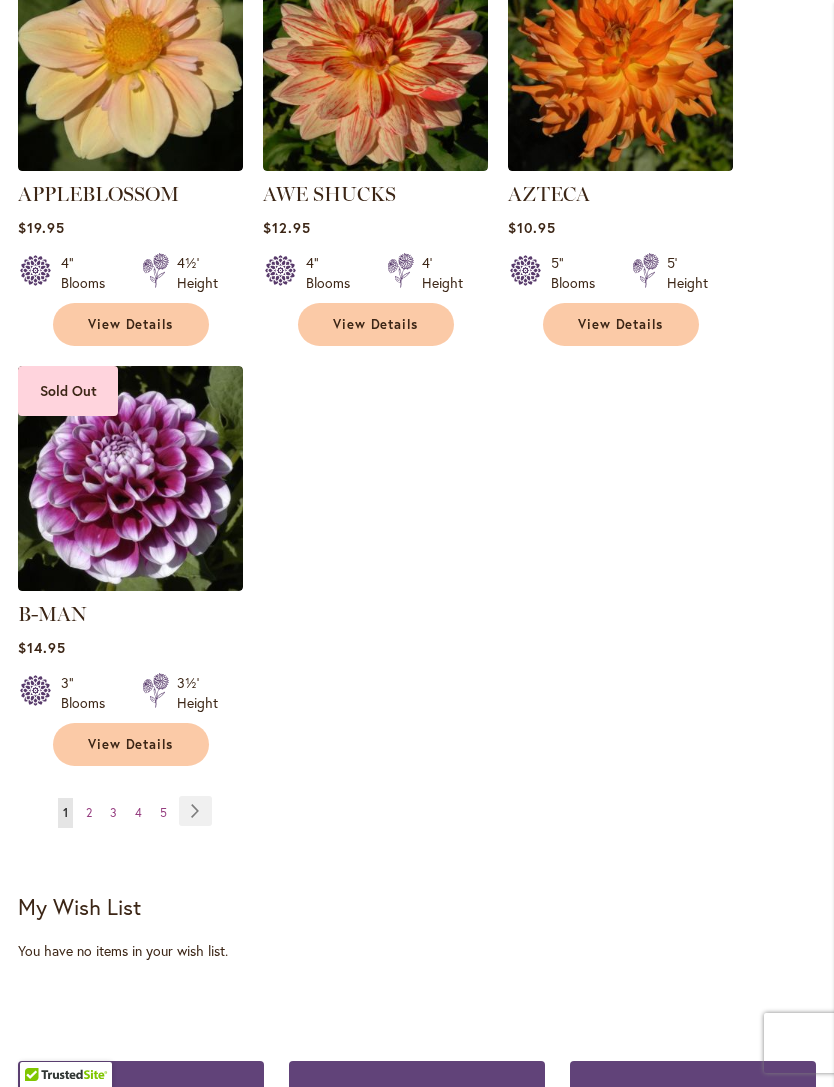 scroll, scrollTop: 2762, scrollLeft: 0, axis: vertical 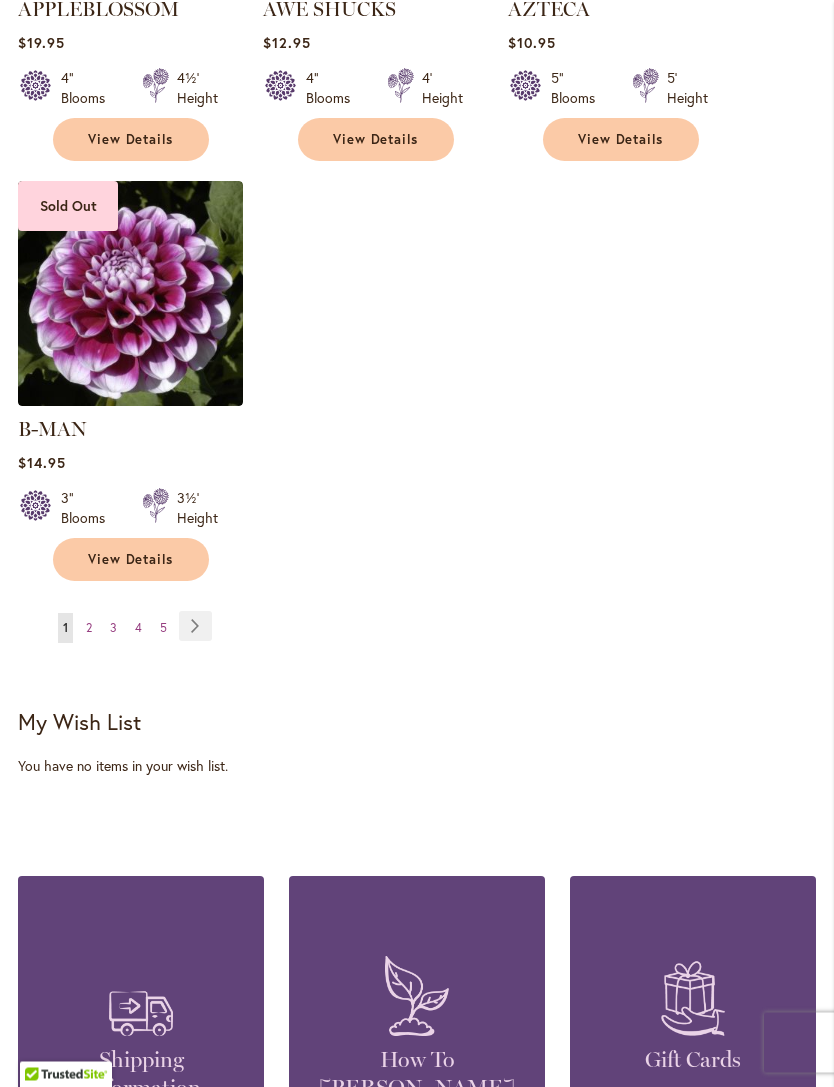 click on "Page
Next" at bounding box center (195, 627) 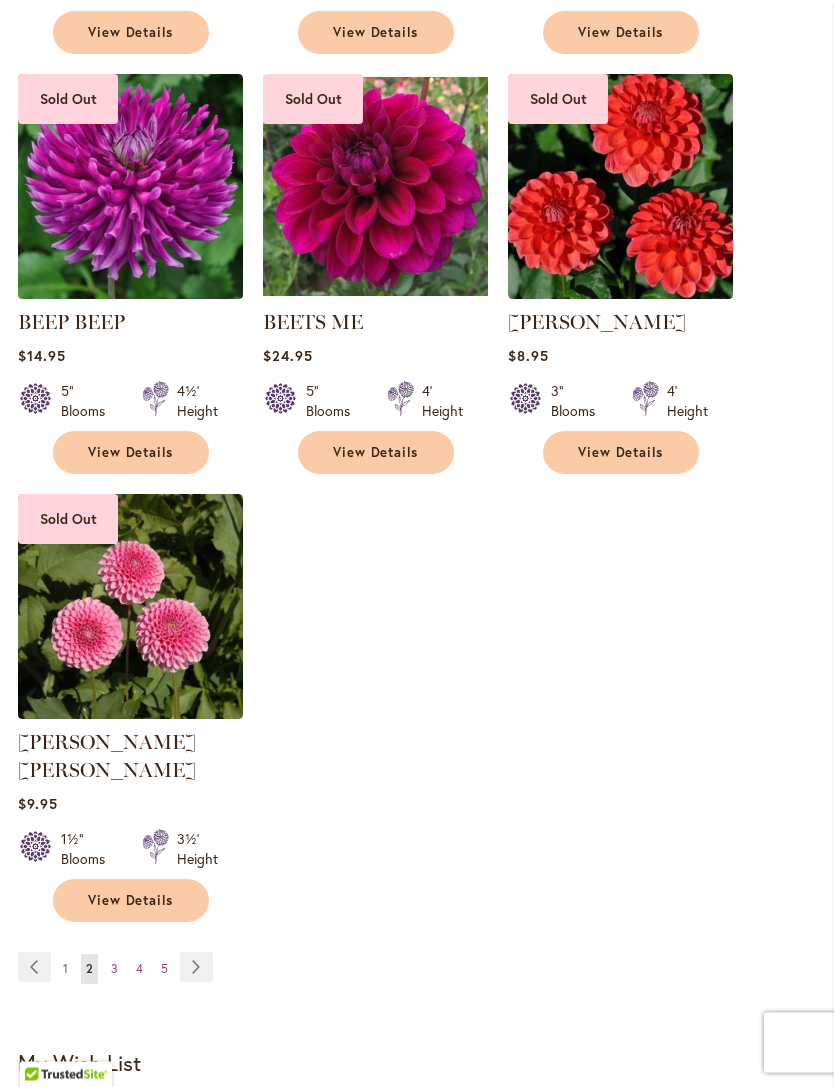 scroll, scrollTop: 2423, scrollLeft: 0, axis: vertical 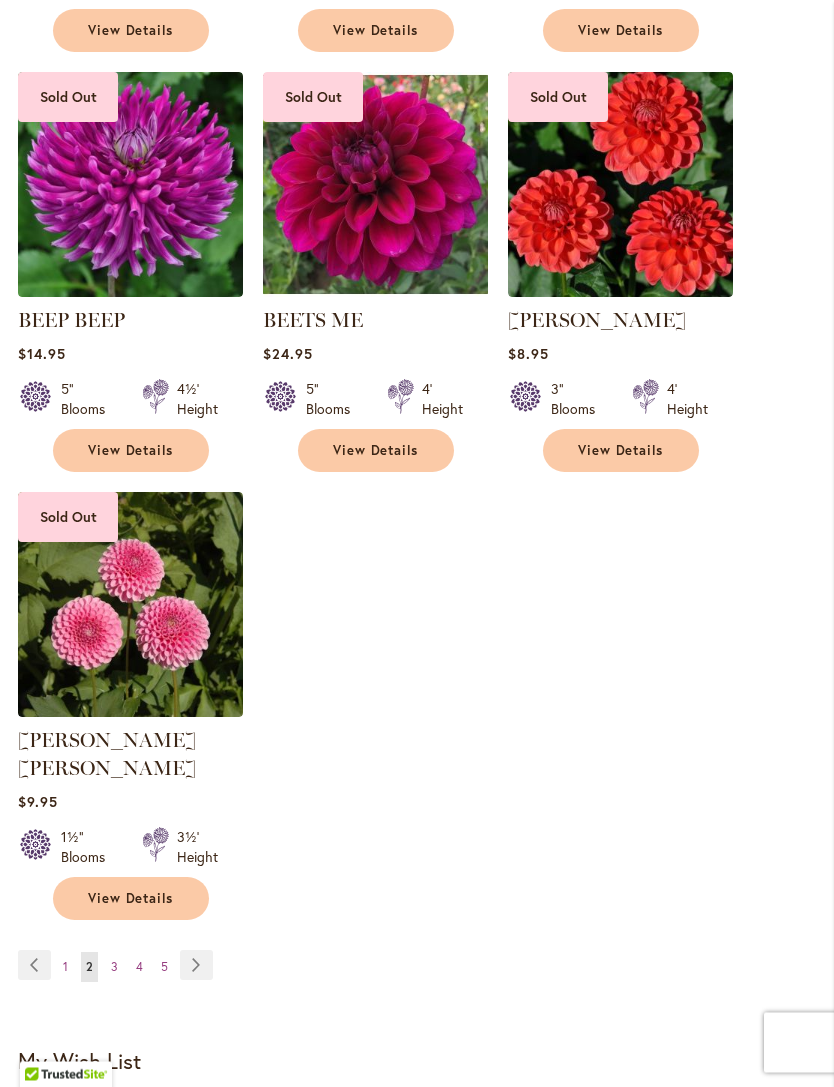 click at bounding box center (130, 605) 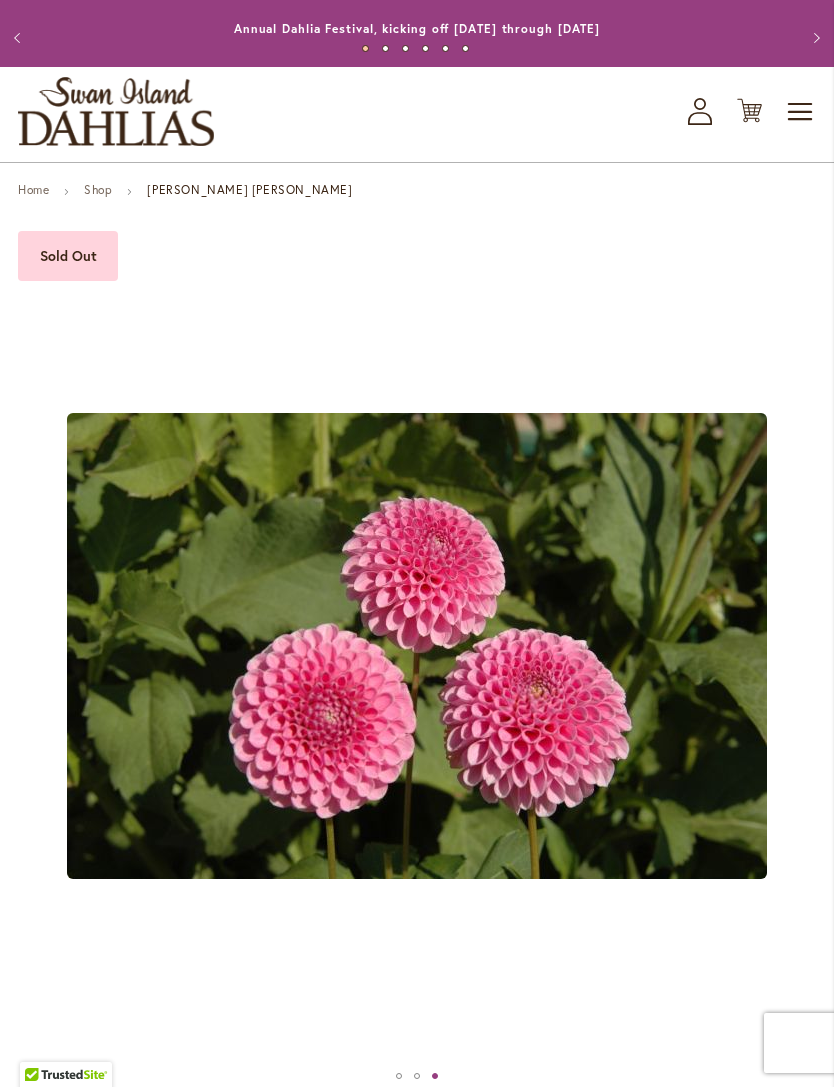 scroll, scrollTop: 13, scrollLeft: 0, axis: vertical 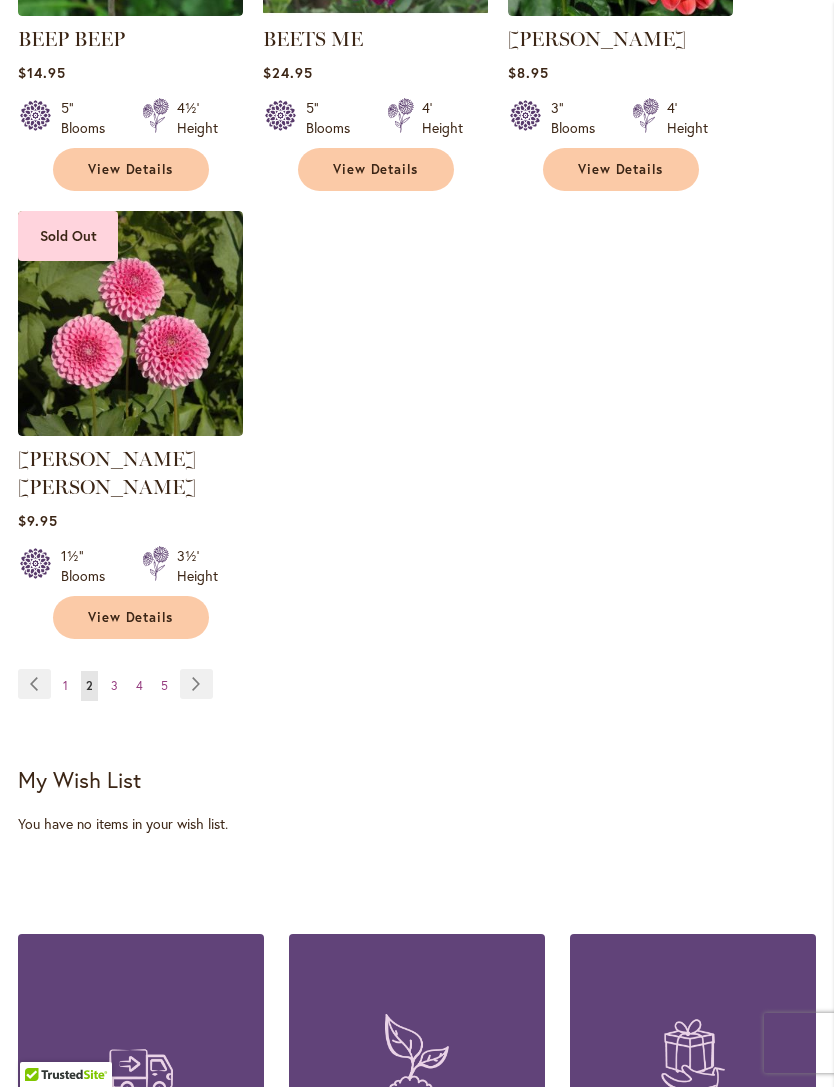 click on "Page
Next" at bounding box center (196, 684) 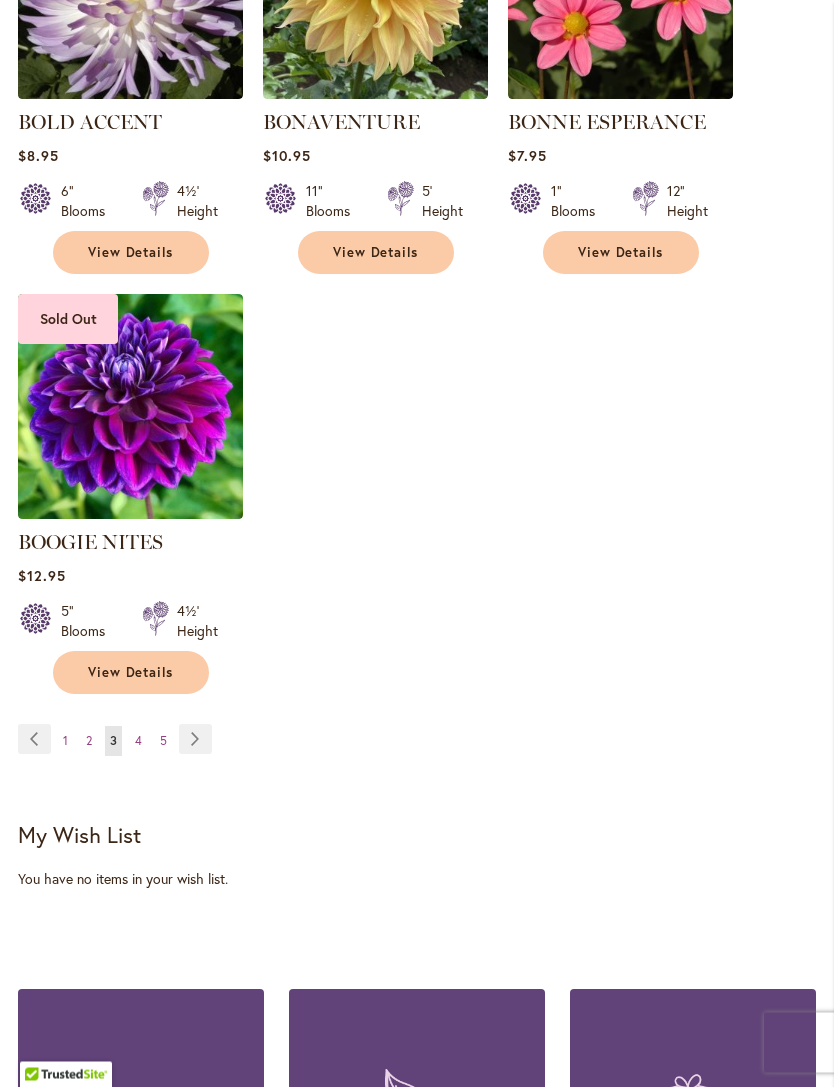 scroll, scrollTop: 2642, scrollLeft: 0, axis: vertical 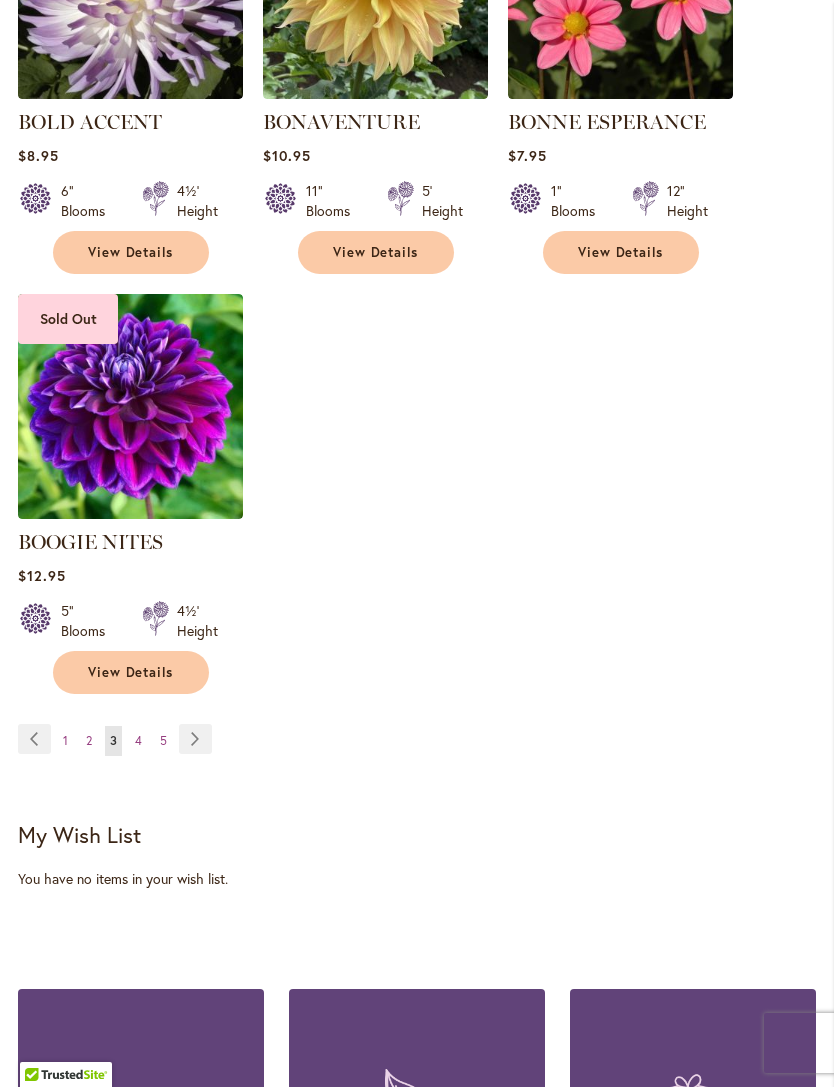 click on "Page
Next" at bounding box center [195, 739] 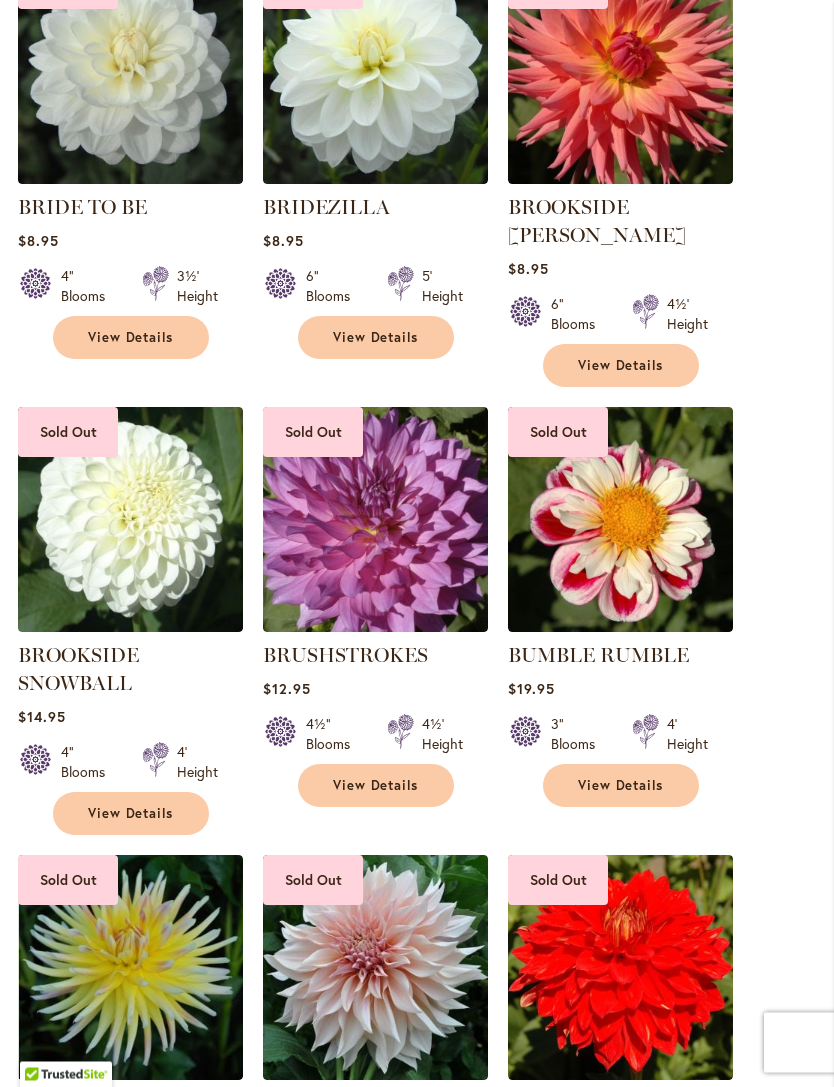 scroll, scrollTop: 1277, scrollLeft: 0, axis: vertical 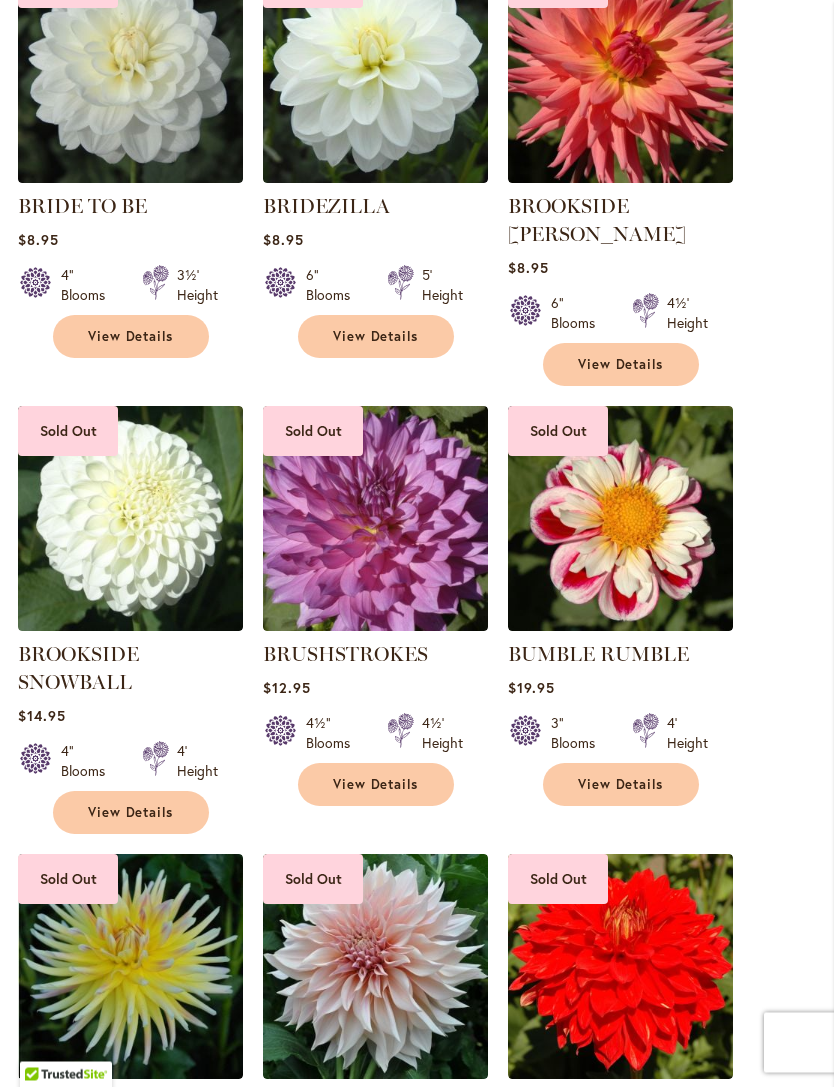 click at bounding box center (620, 519) 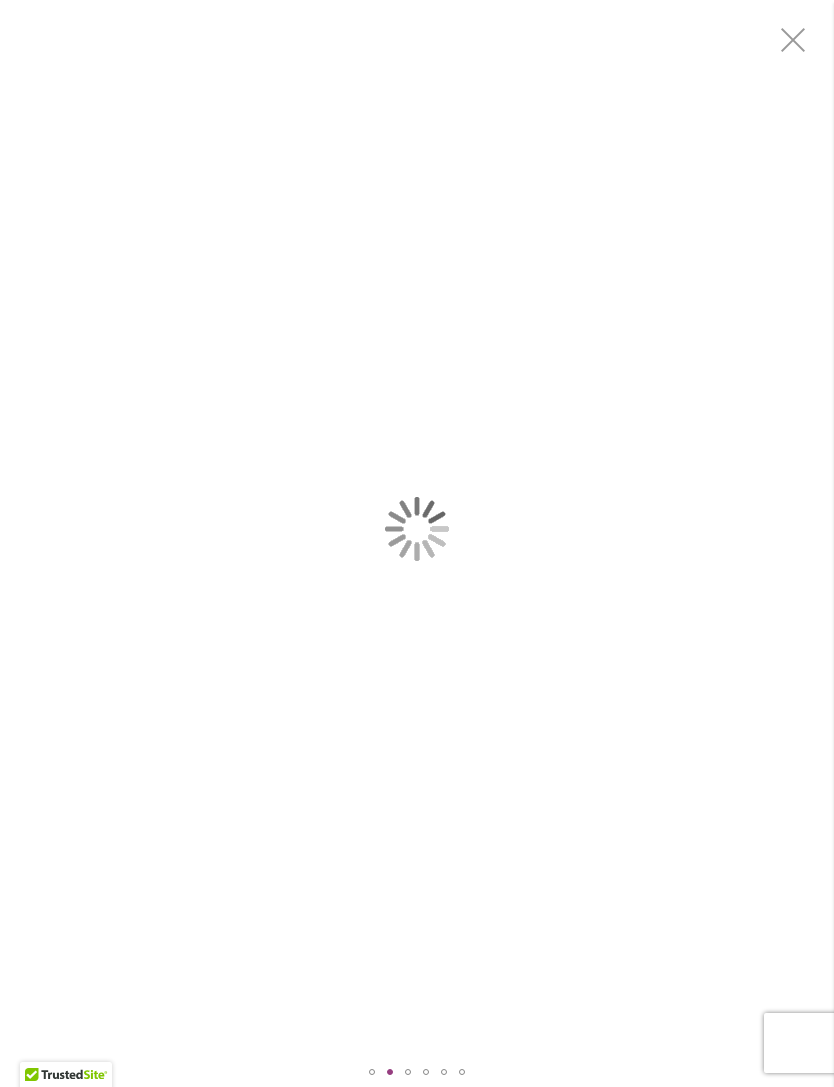 scroll, scrollTop: 0, scrollLeft: 0, axis: both 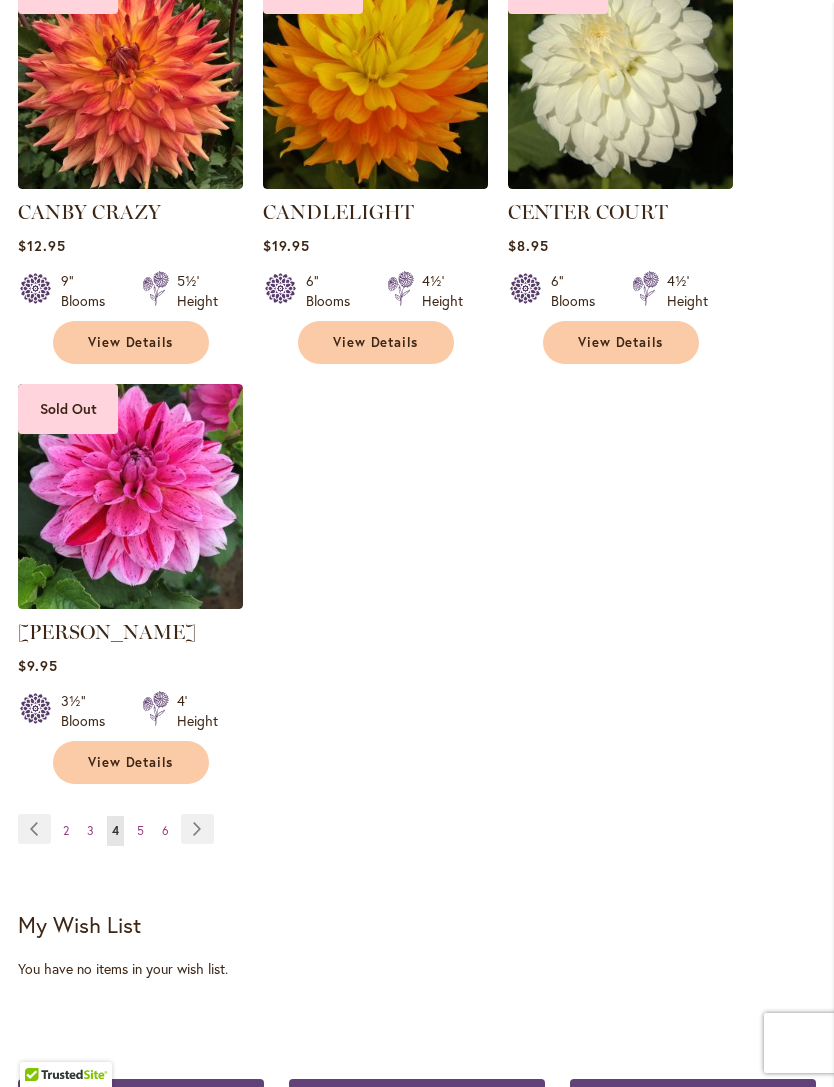 click on "Page
5" at bounding box center (140, 831) 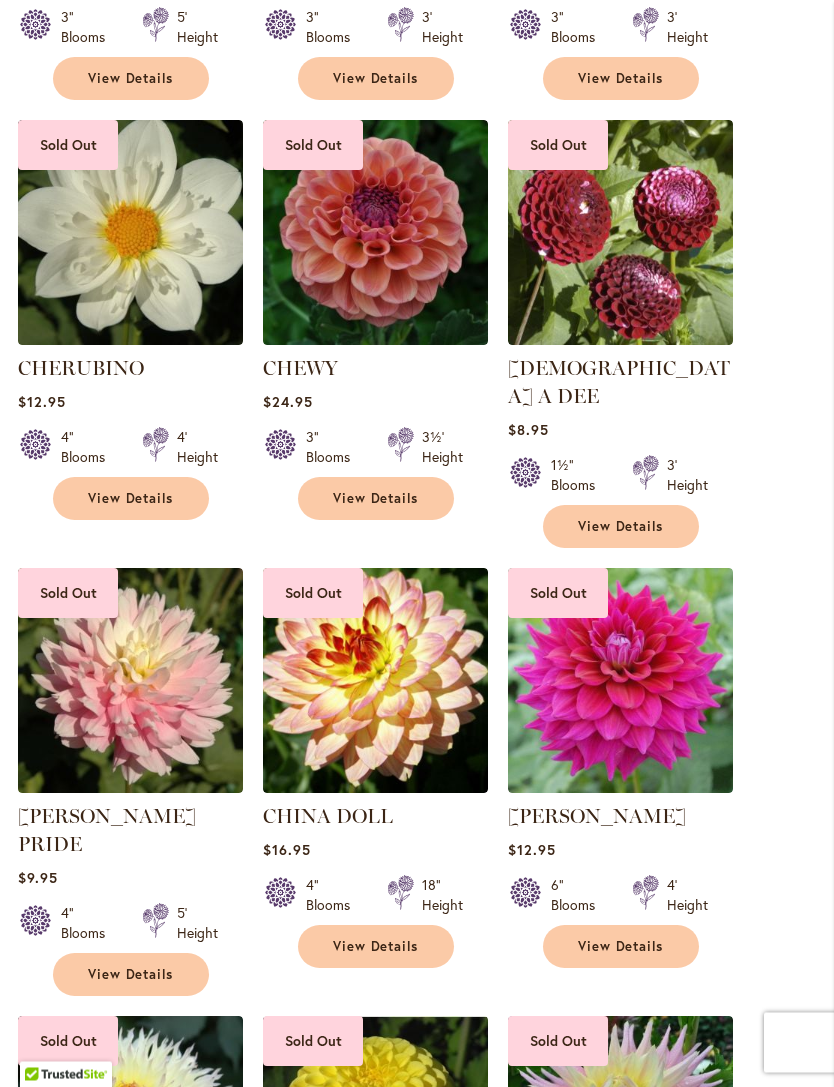 scroll, scrollTop: 1564, scrollLeft: 0, axis: vertical 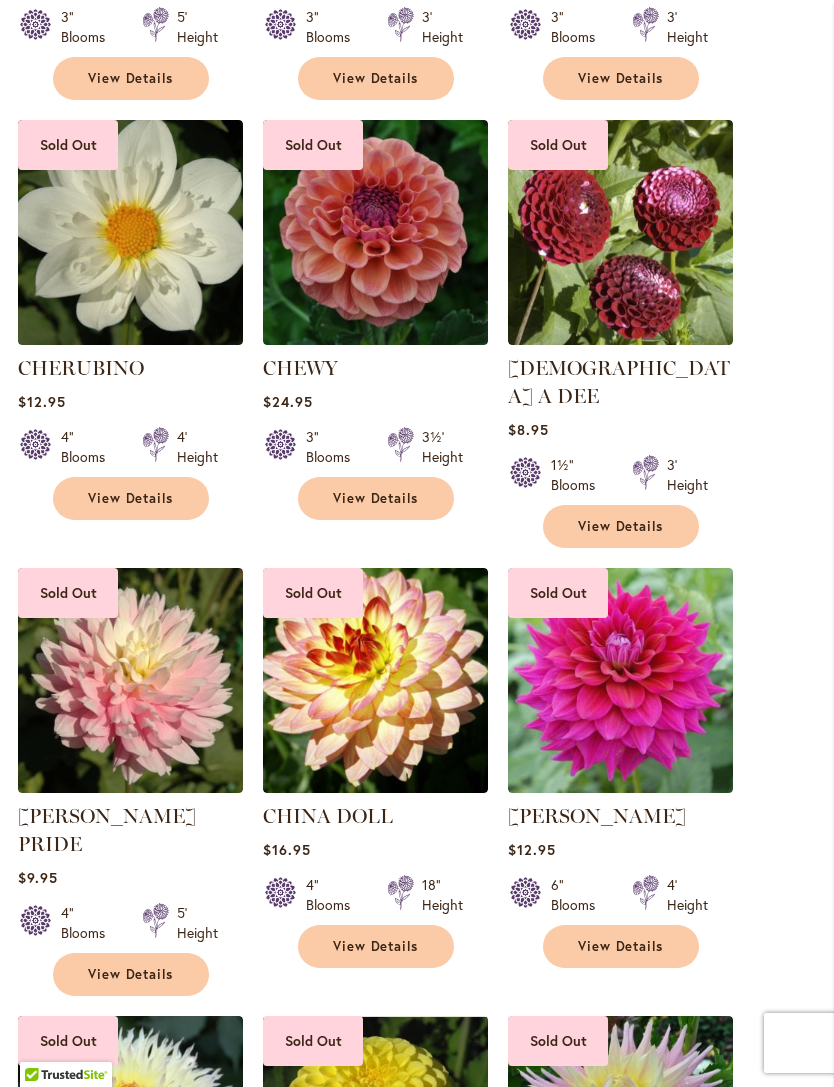 click at bounding box center [375, 680] 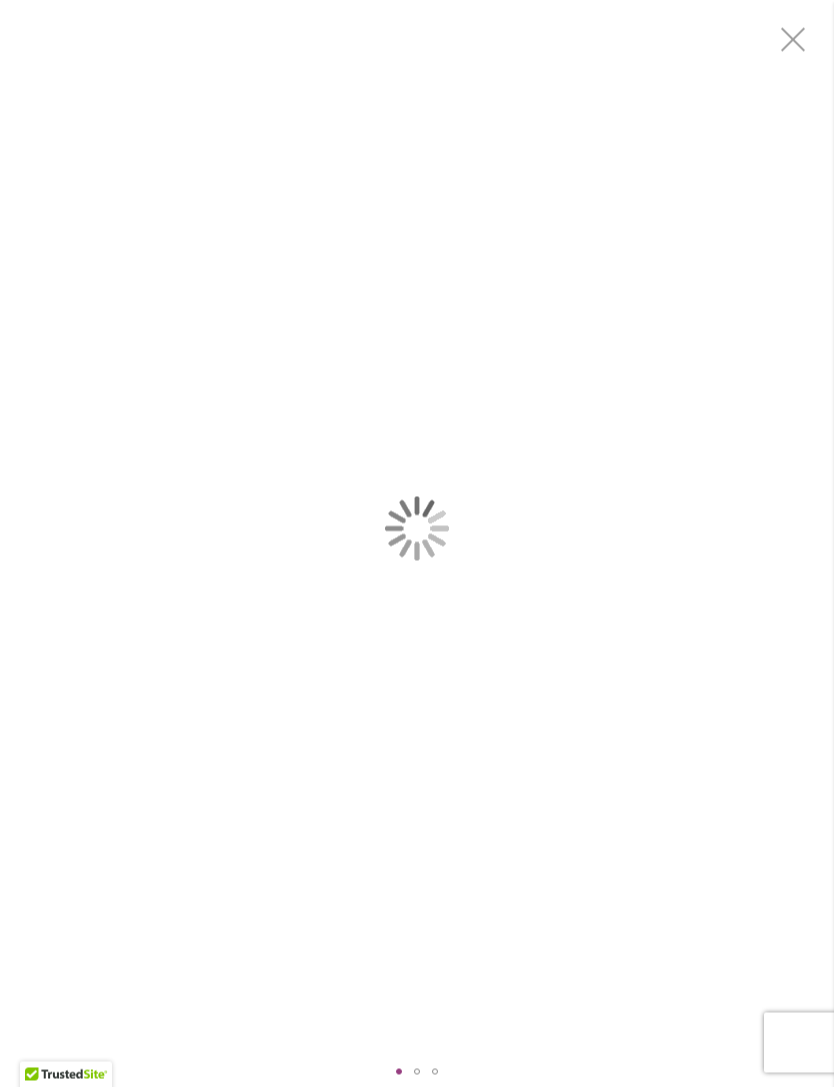 scroll, scrollTop: 0, scrollLeft: 0, axis: both 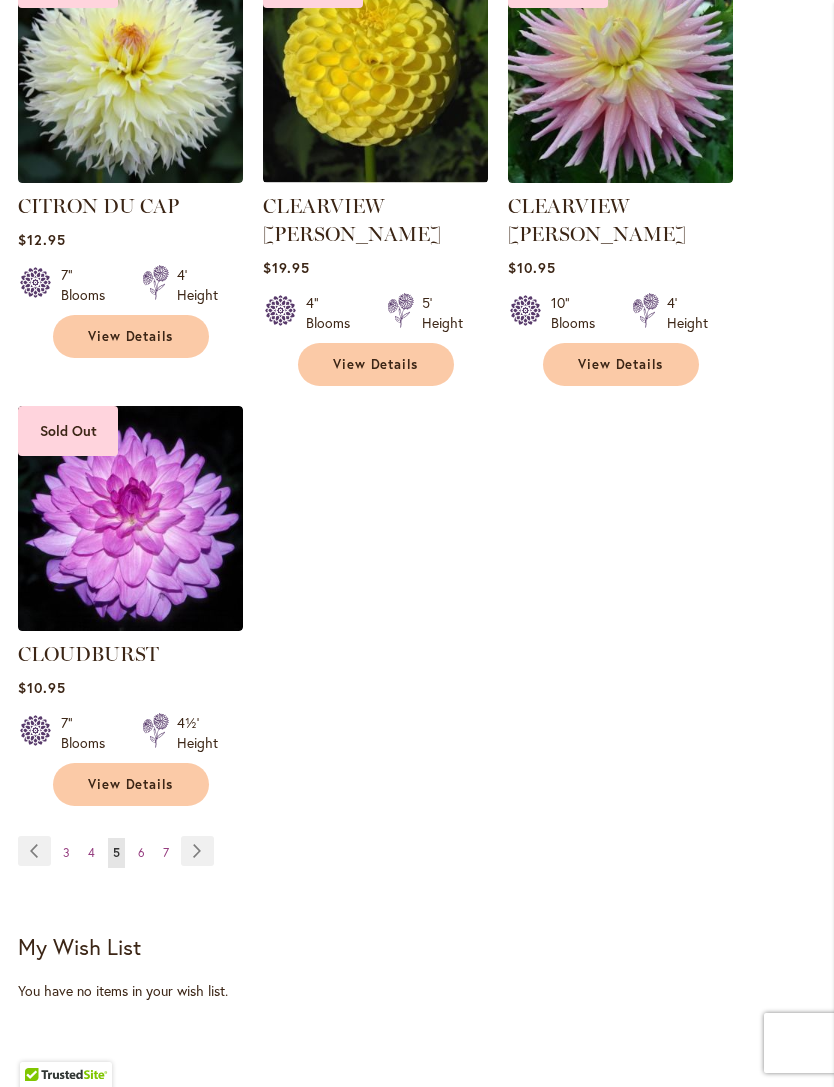 click on "Page
Next" at bounding box center (197, 851) 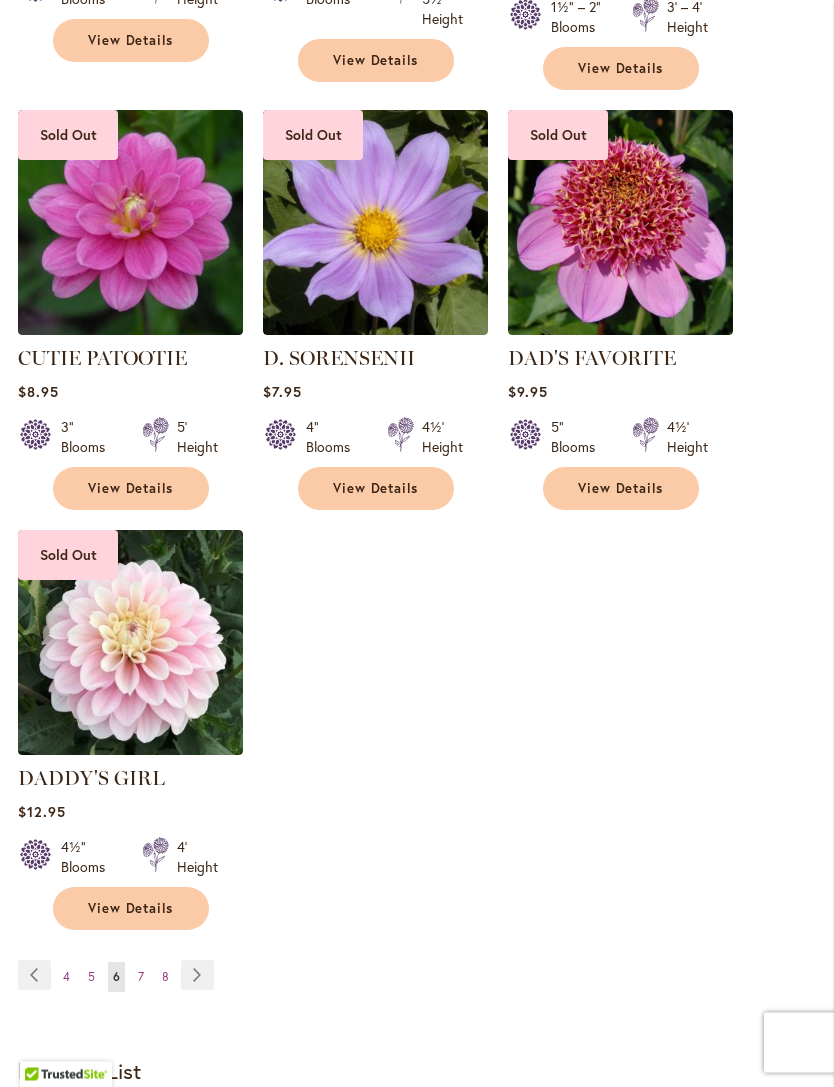 scroll, scrollTop: 2465, scrollLeft: 0, axis: vertical 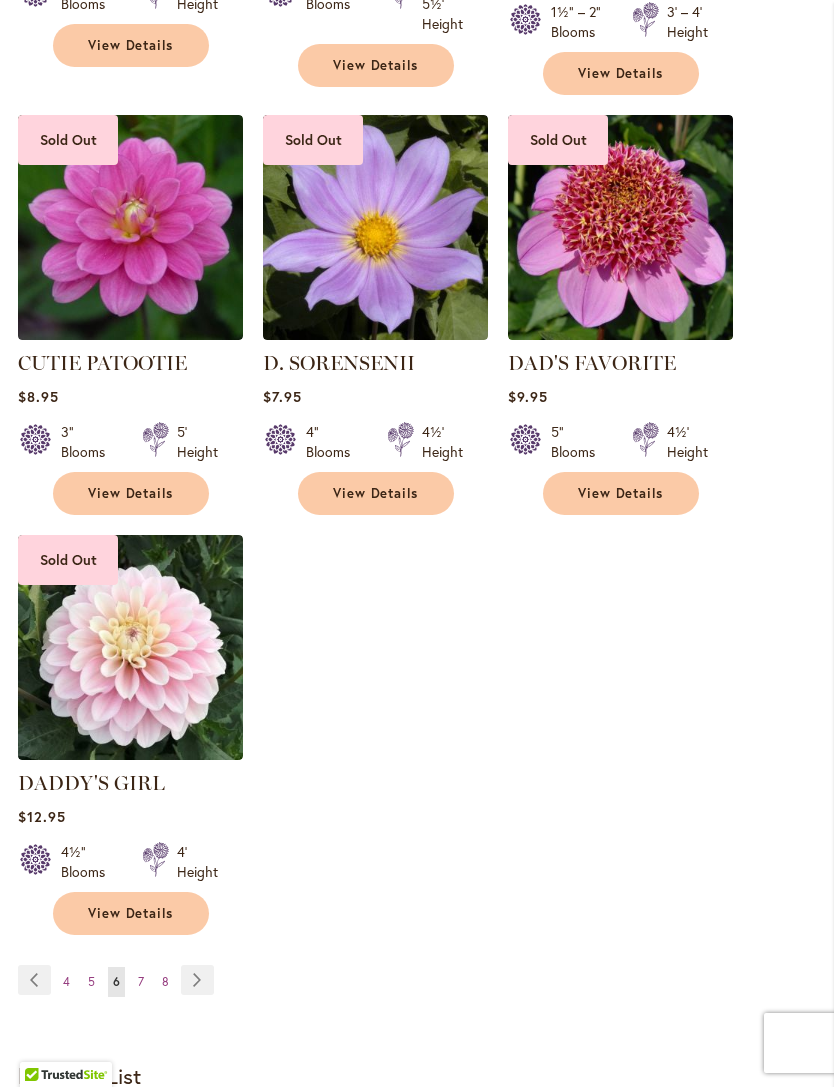 click on "Page
Next" at bounding box center [197, 980] 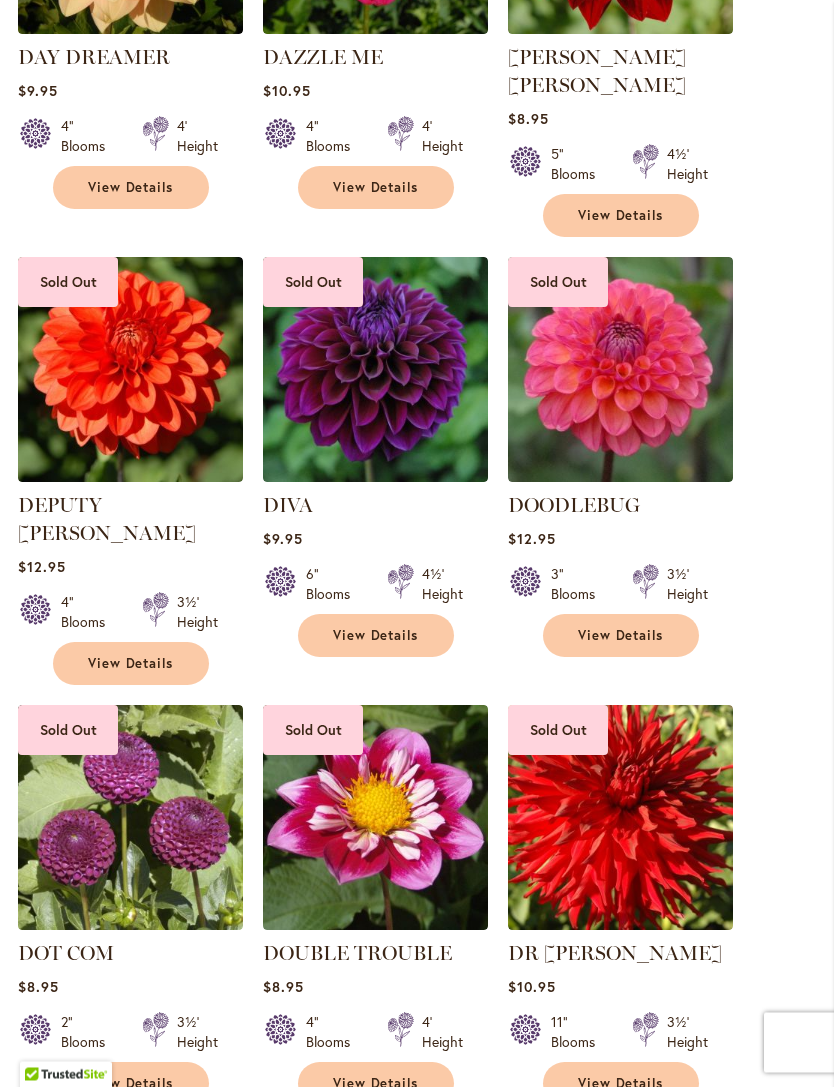 scroll, scrollTop: 1427, scrollLeft: 0, axis: vertical 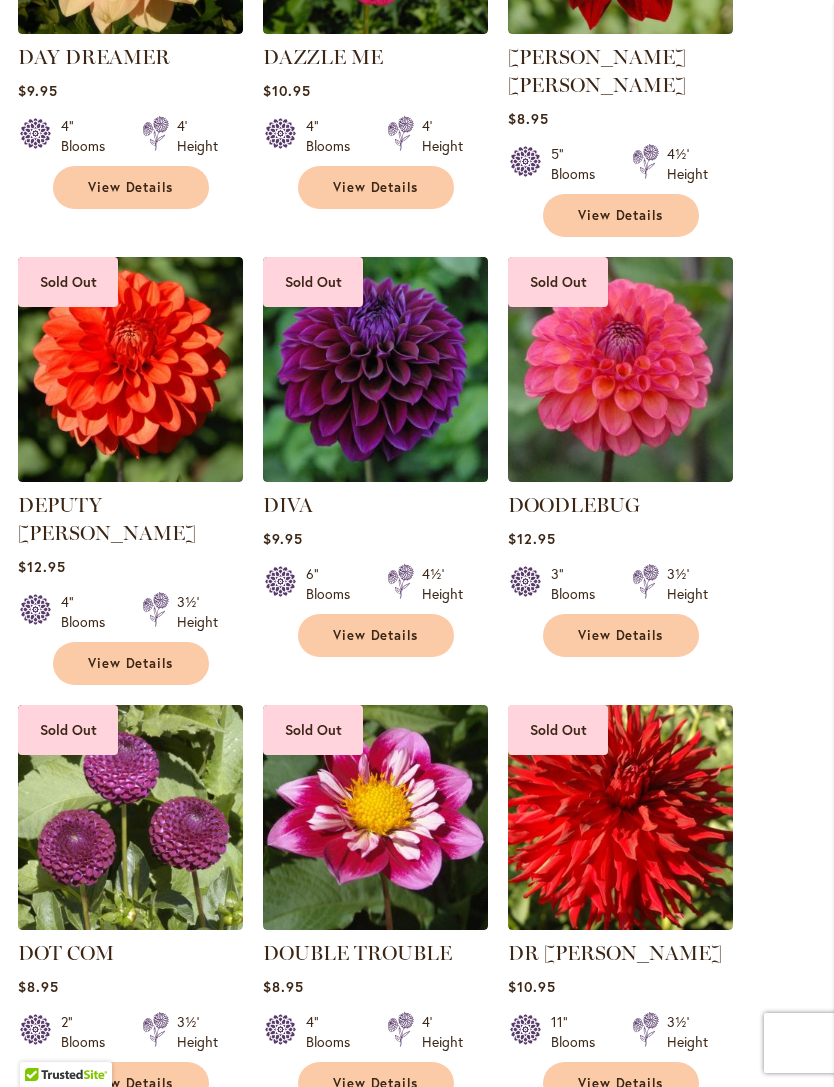 click at bounding box center [620, 369] 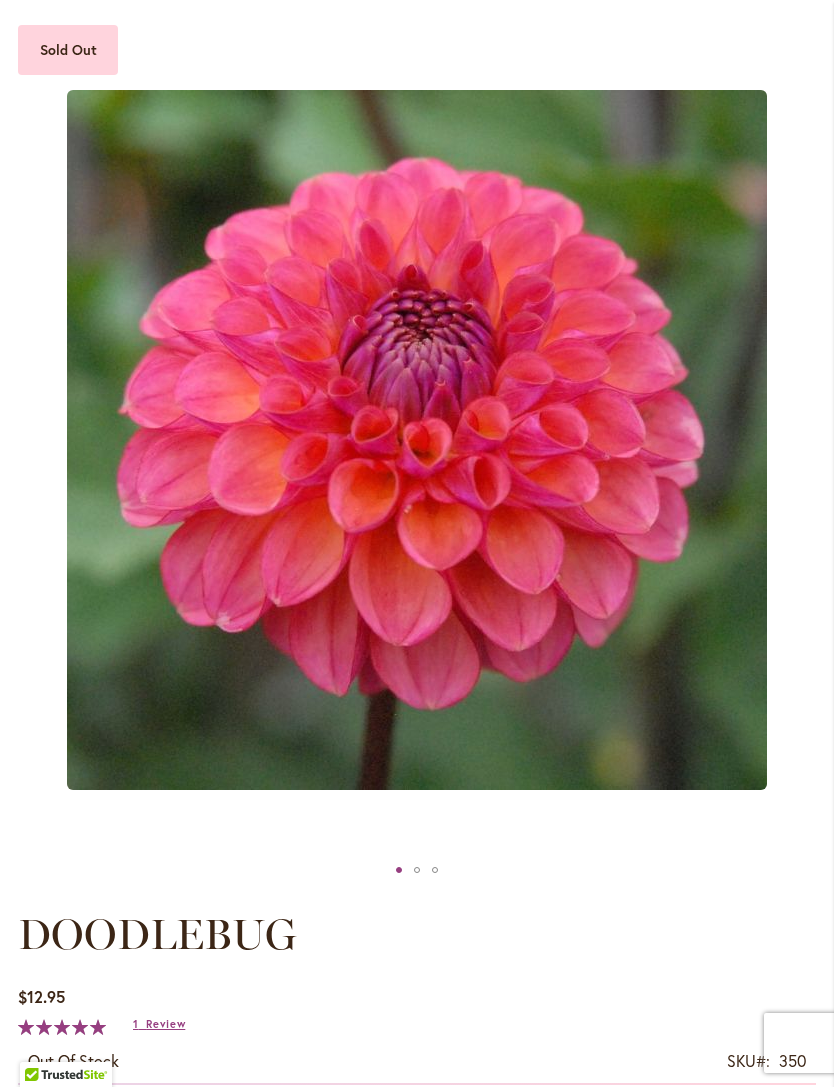scroll, scrollTop: 233, scrollLeft: 0, axis: vertical 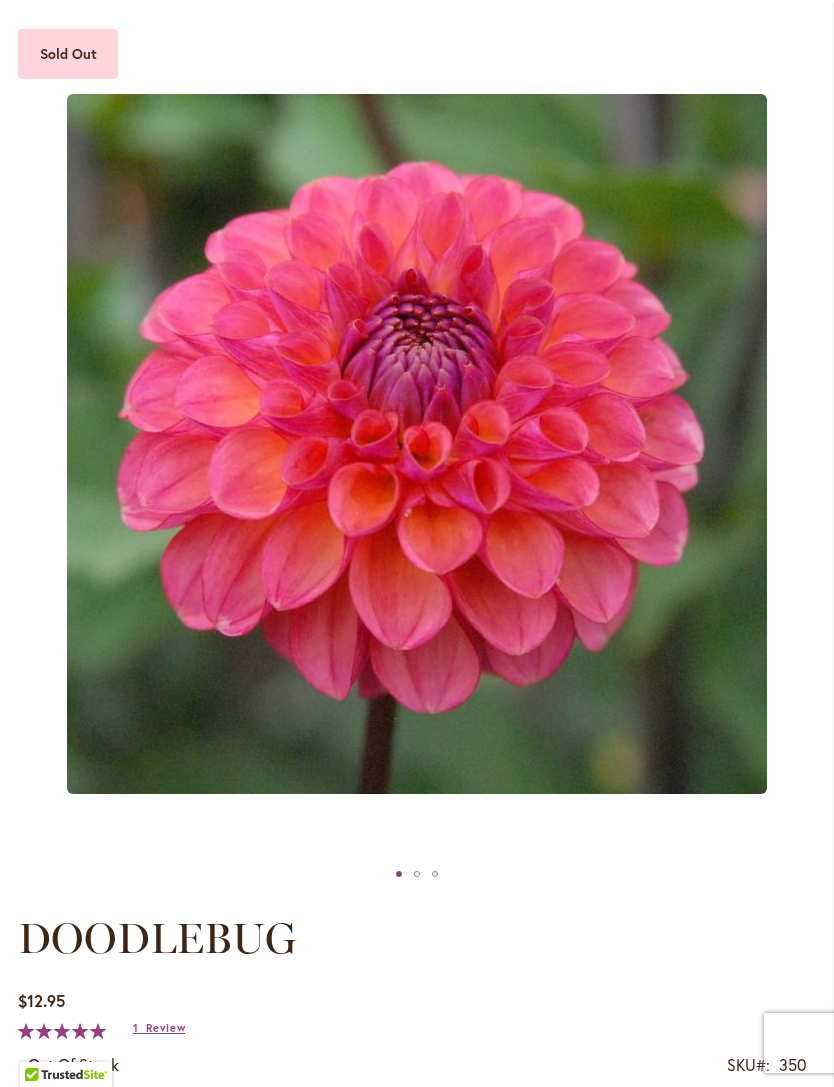click at bounding box center (1217, 444) 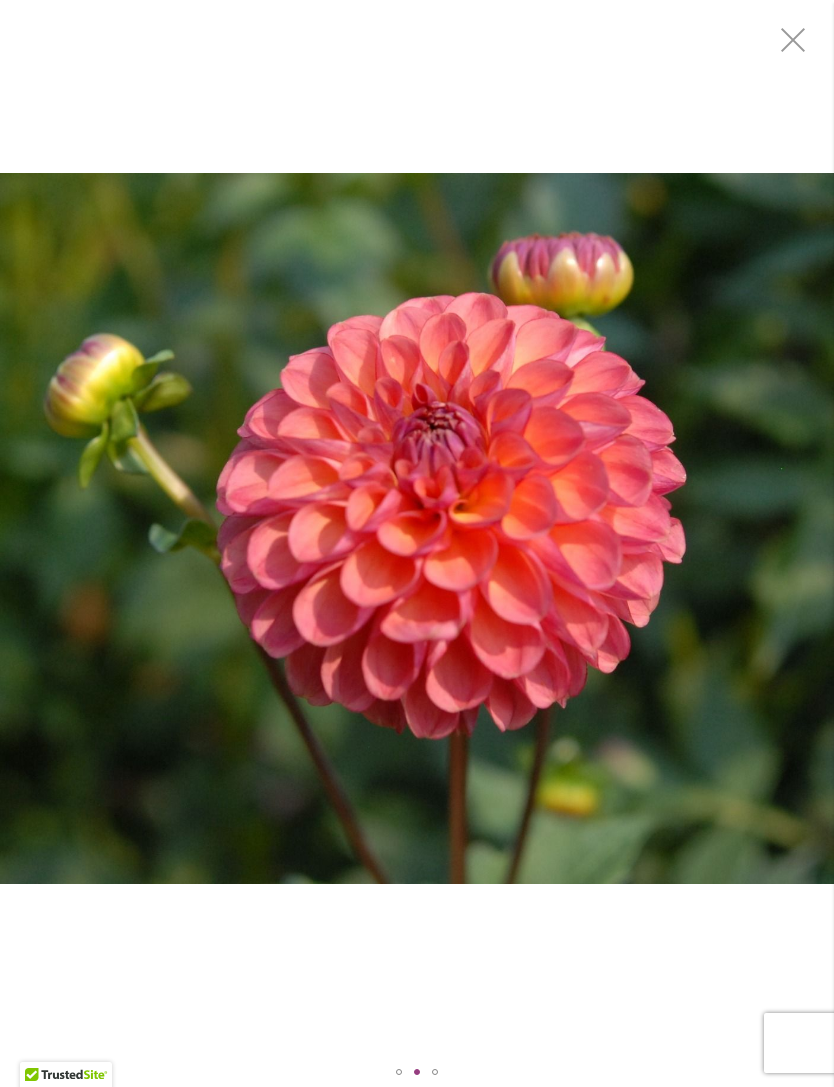 scroll, scrollTop: 350, scrollLeft: 0, axis: vertical 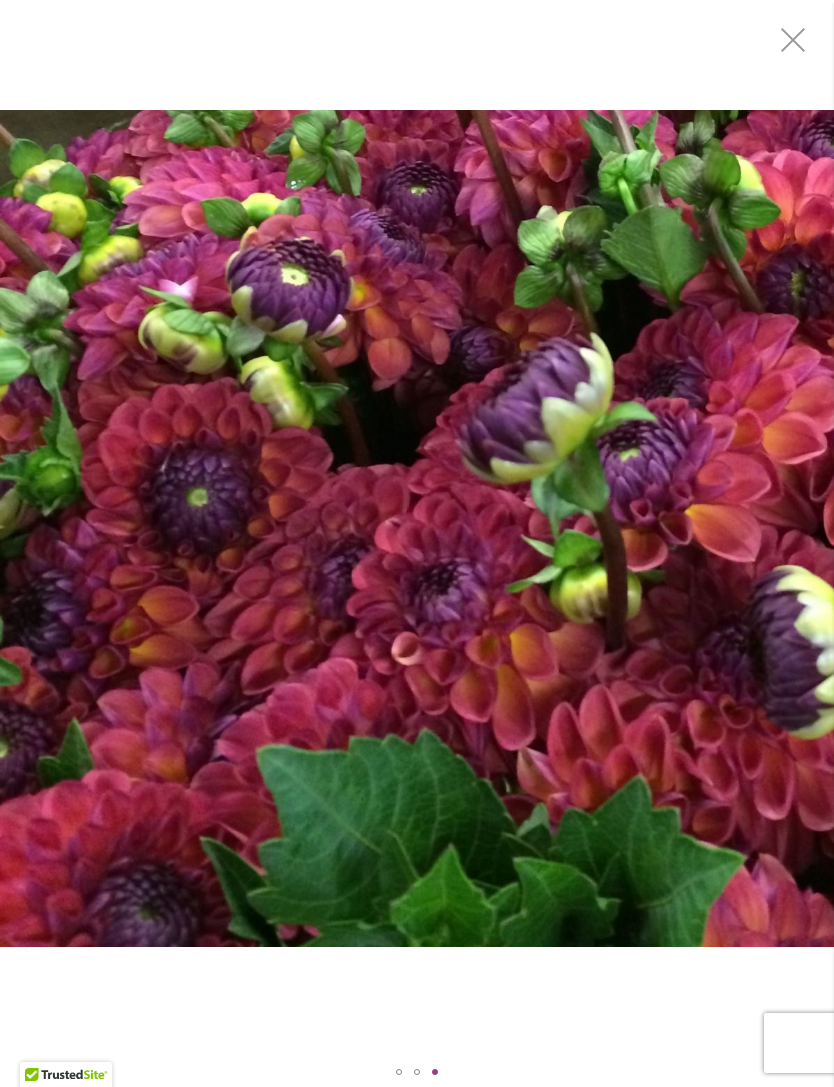 click at bounding box center [417, 528] 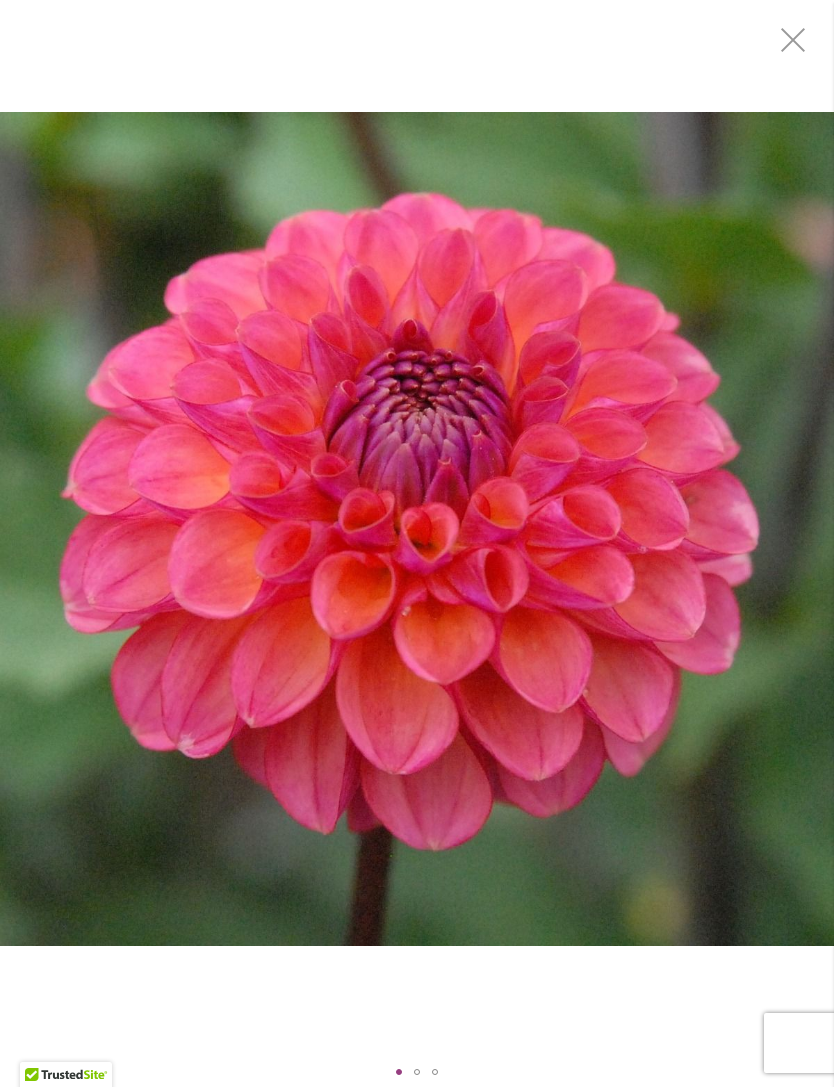 click at bounding box center [417, 529] 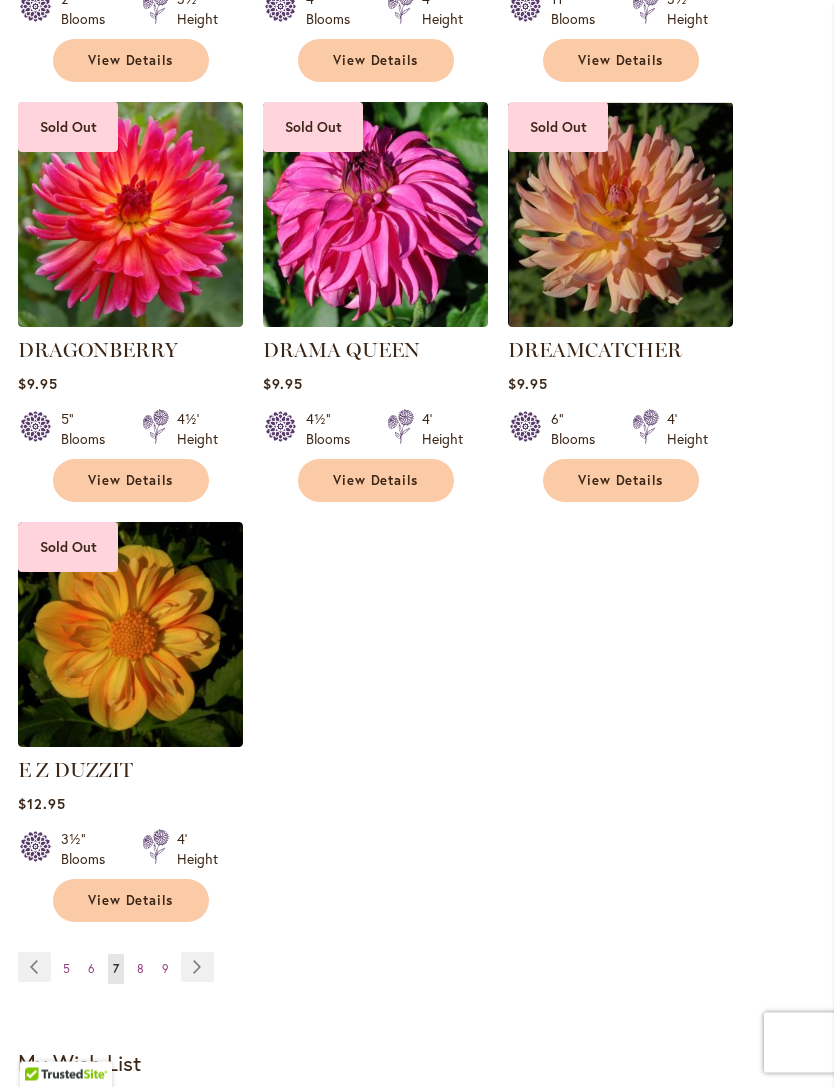 scroll, scrollTop: 2450, scrollLeft: 0, axis: vertical 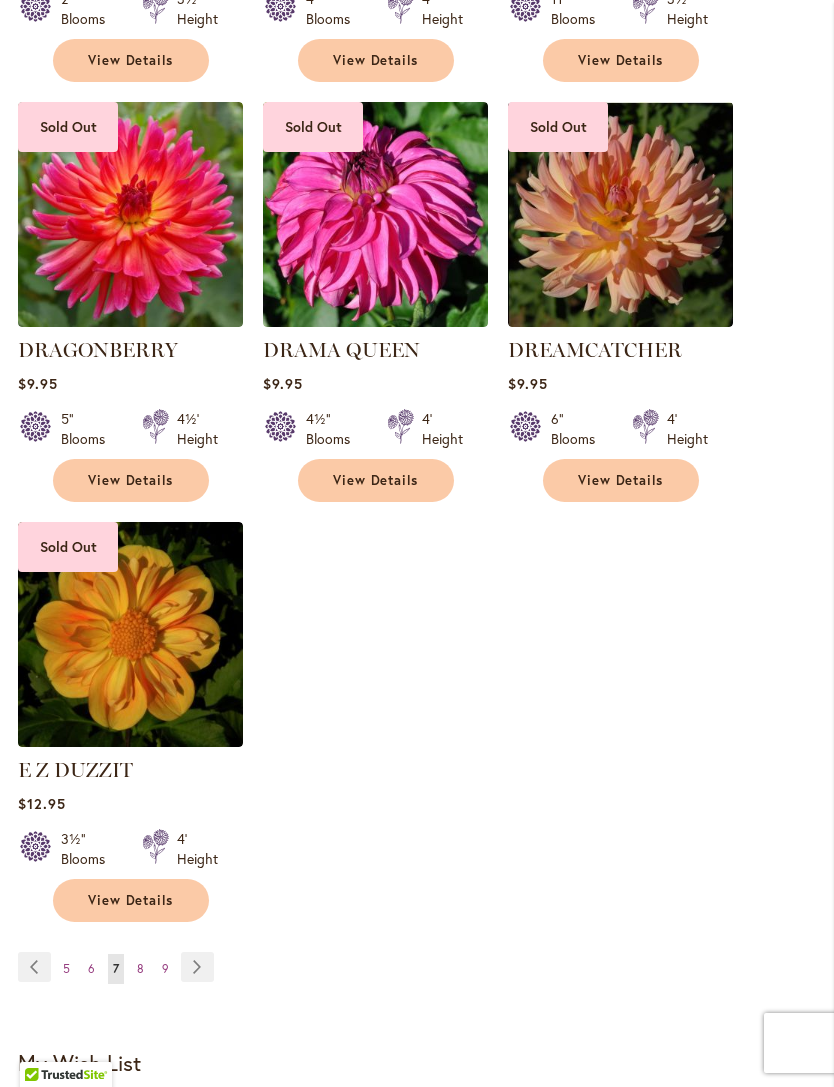 click on "Page
Next" at bounding box center [197, 967] 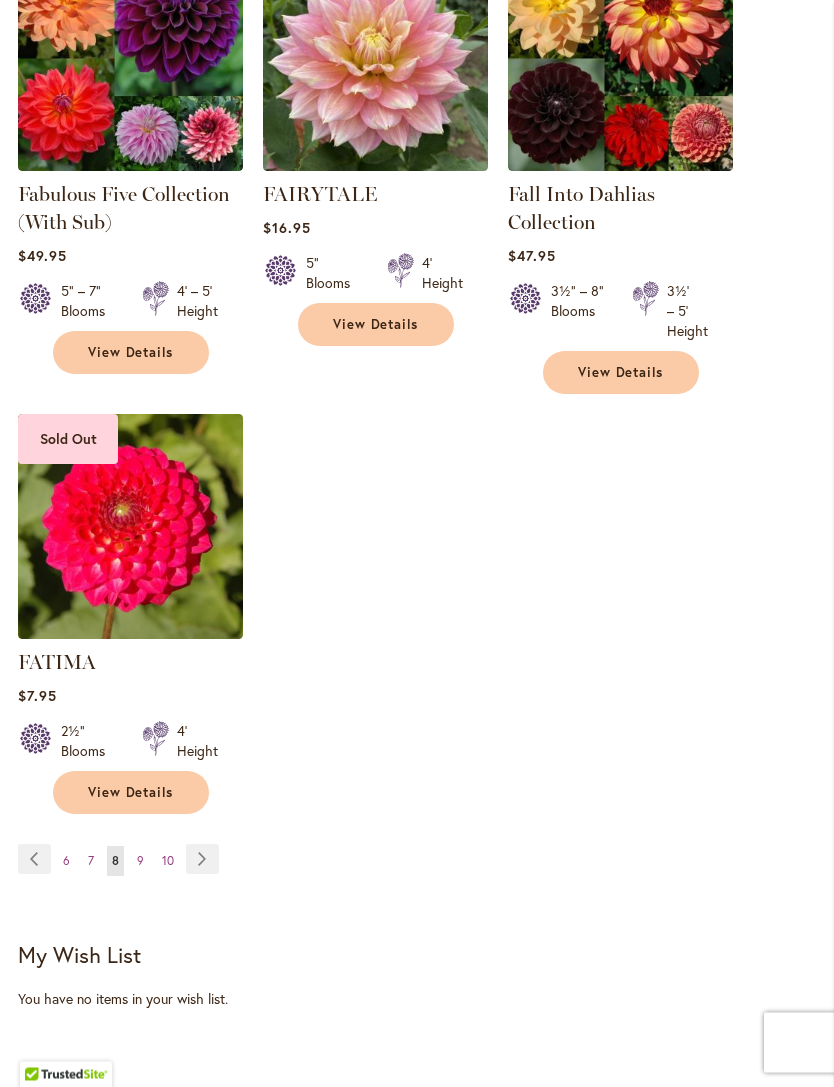 scroll, scrollTop: 2570, scrollLeft: 0, axis: vertical 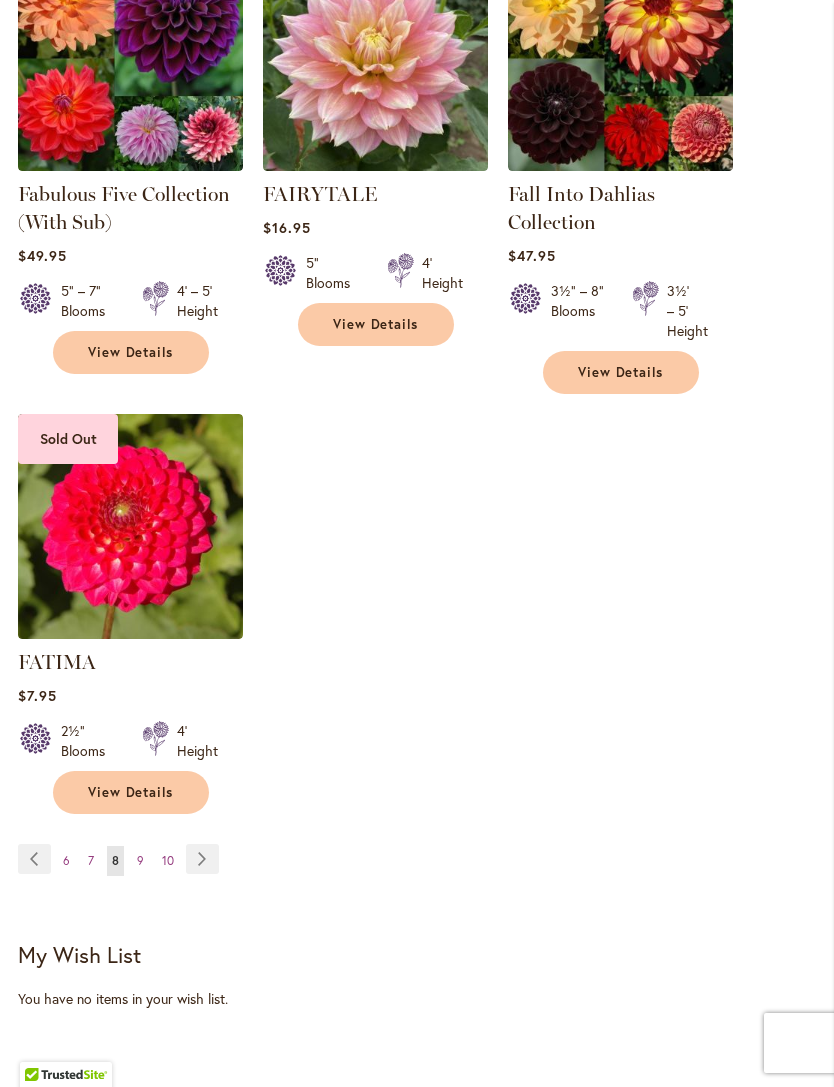 click on "Page
Next" at bounding box center (202, 859) 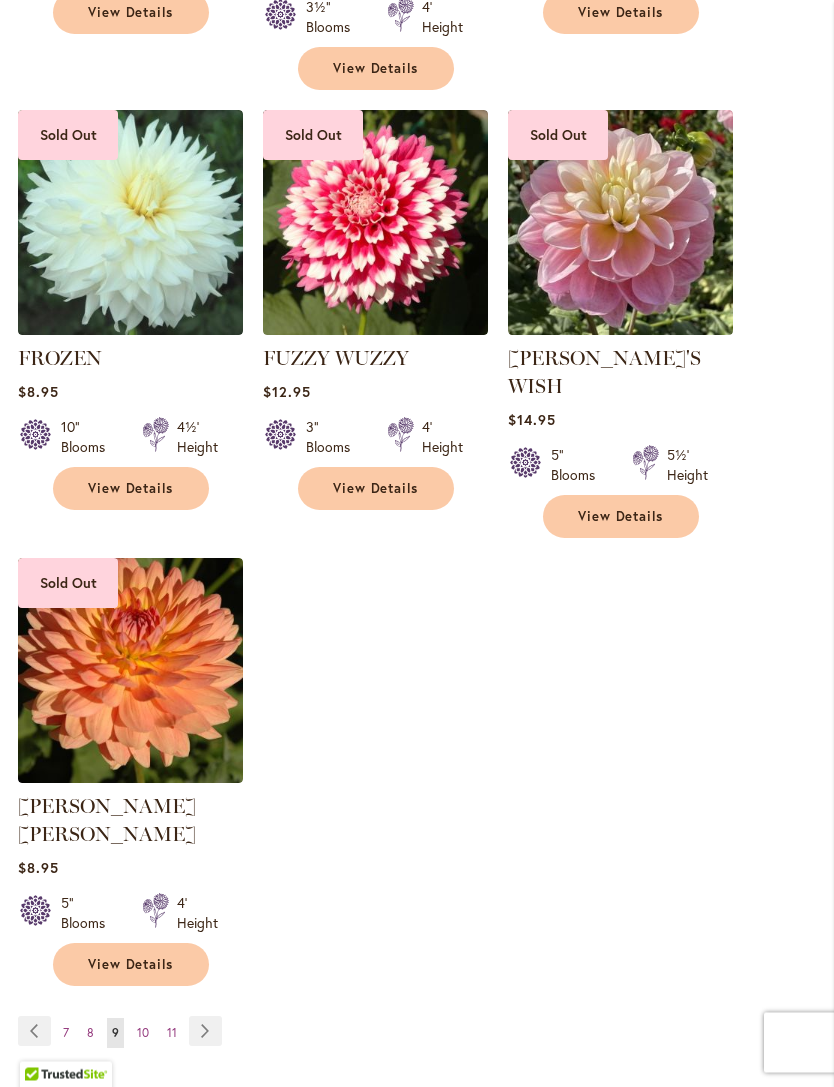 scroll, scrollTop: 2470, scrollLeft: 0, axis: vertical 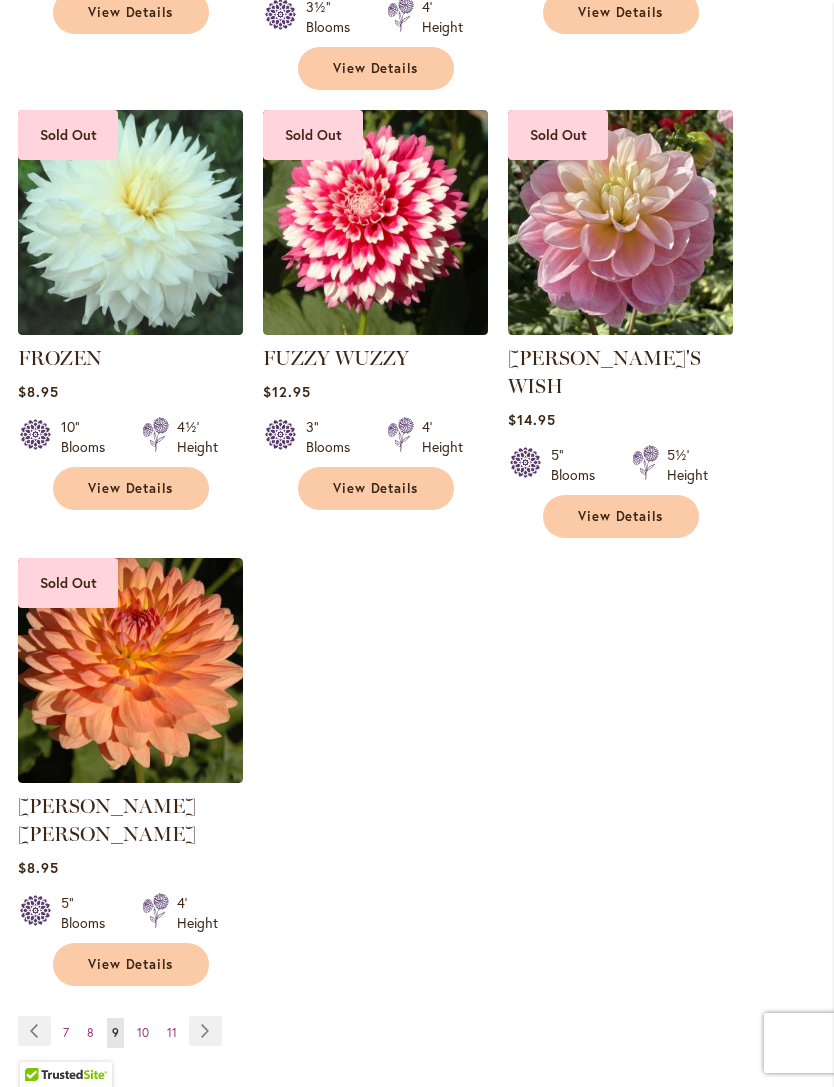 click on "Page
Next" at bounding box center [205, 1031] 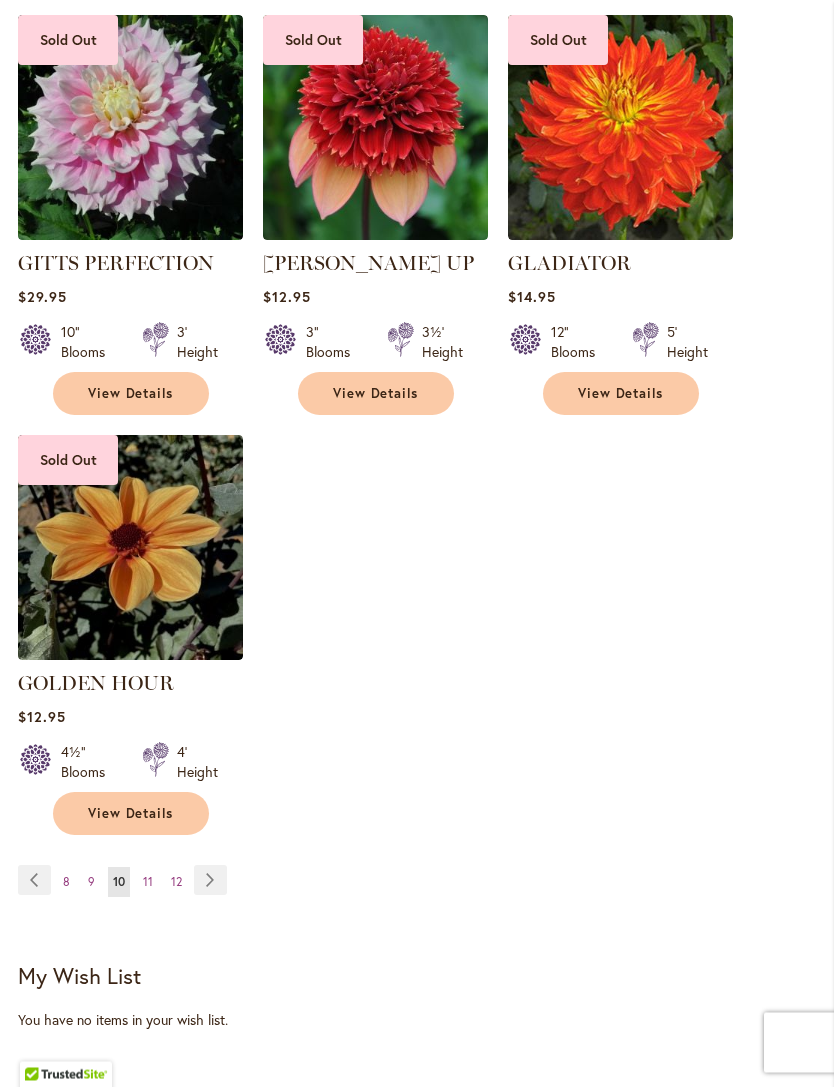 scroll, scrollTop: 2590, scrollLeft: 0, axis: vertical 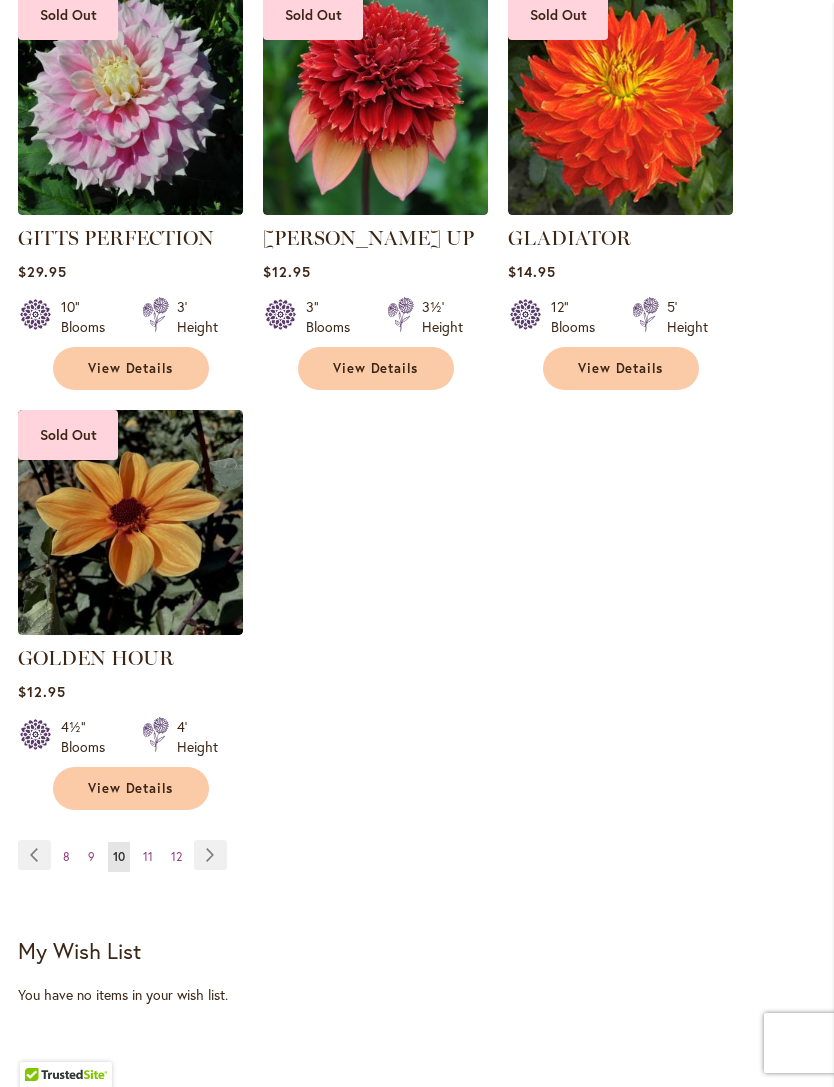 click on "Page
Next" at bounding box center (210, 855) 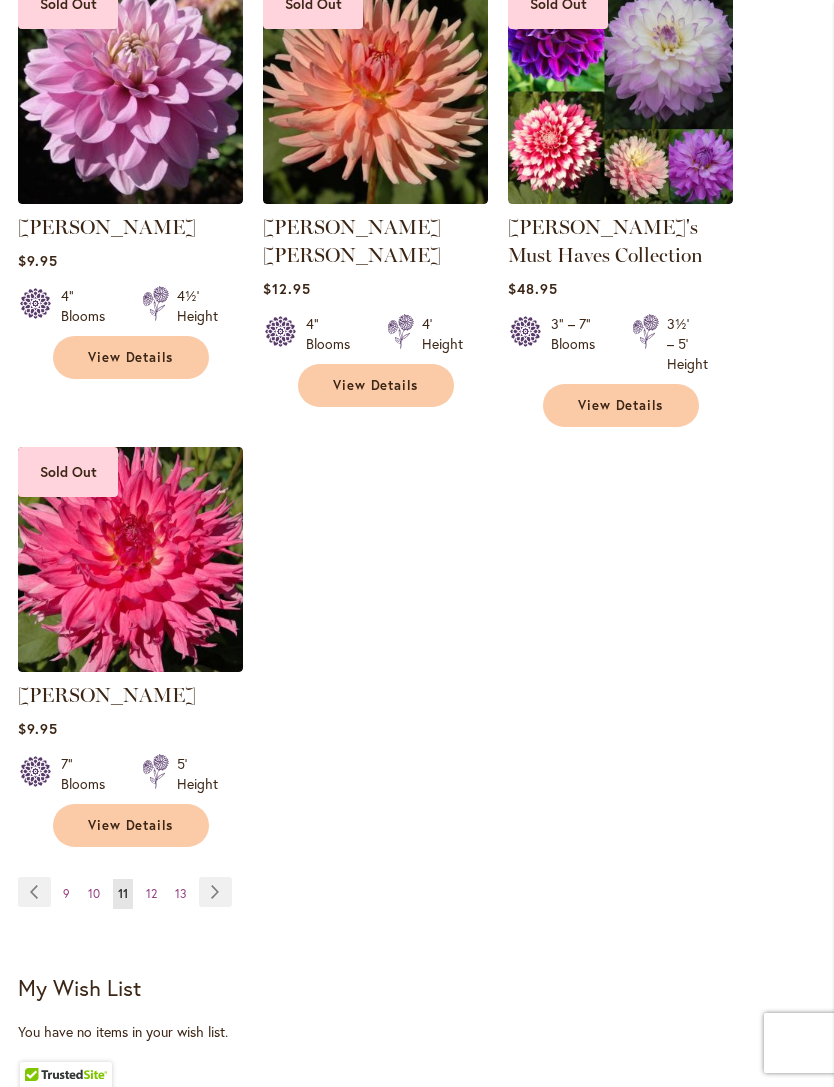 scroll, scrollTop: 2556, scrollLeft: 0, axis: vertical 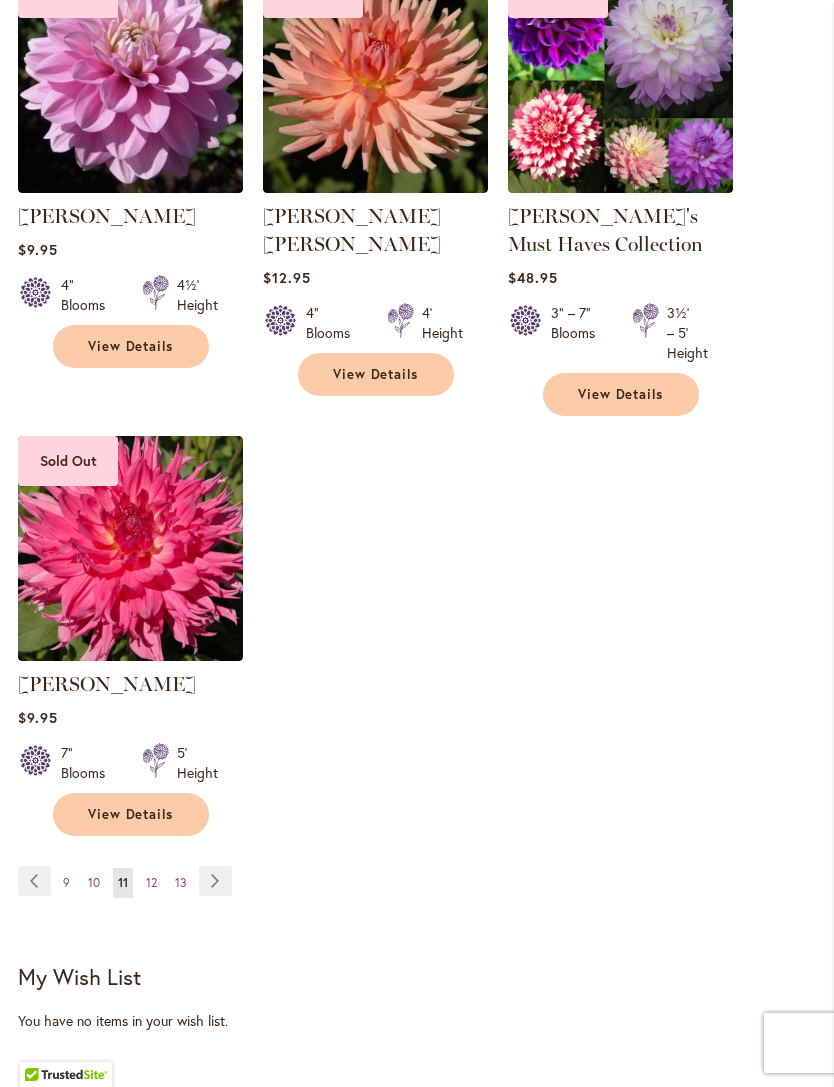 click on "Page
Next" at bounding box center (215, 881) 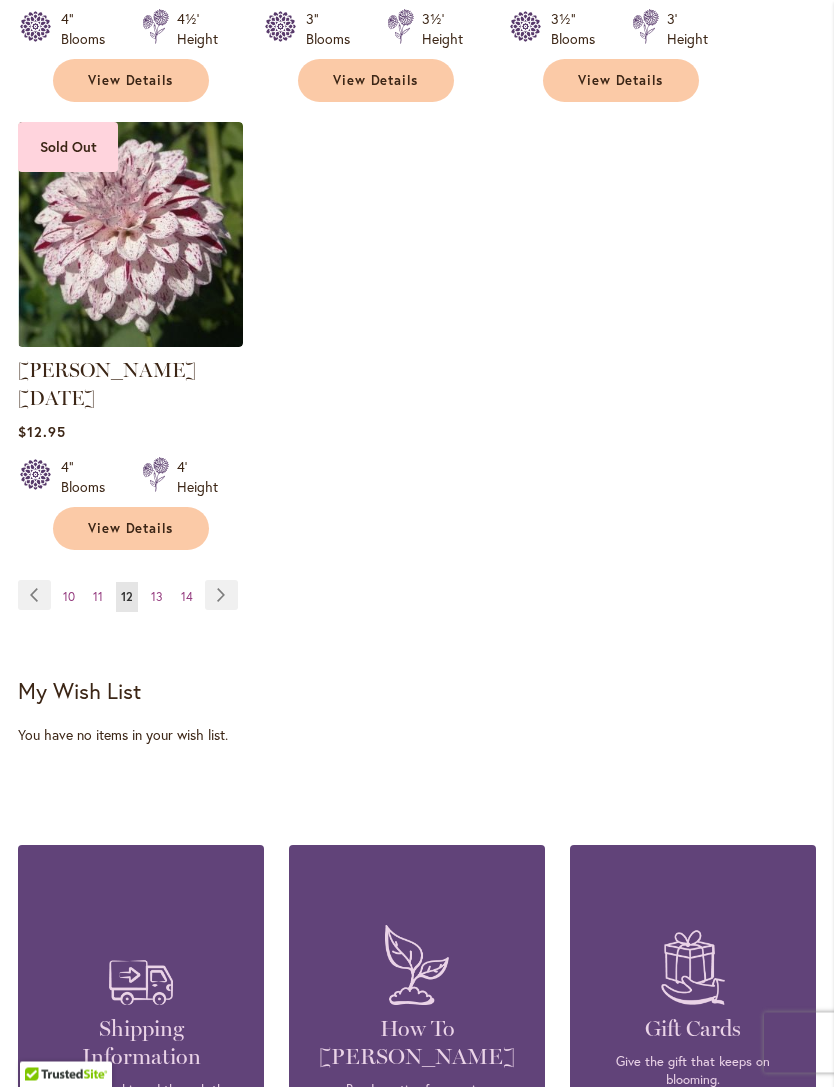 scroll, scrollTop: 2825, scrollLeft: 0, axis: vertical 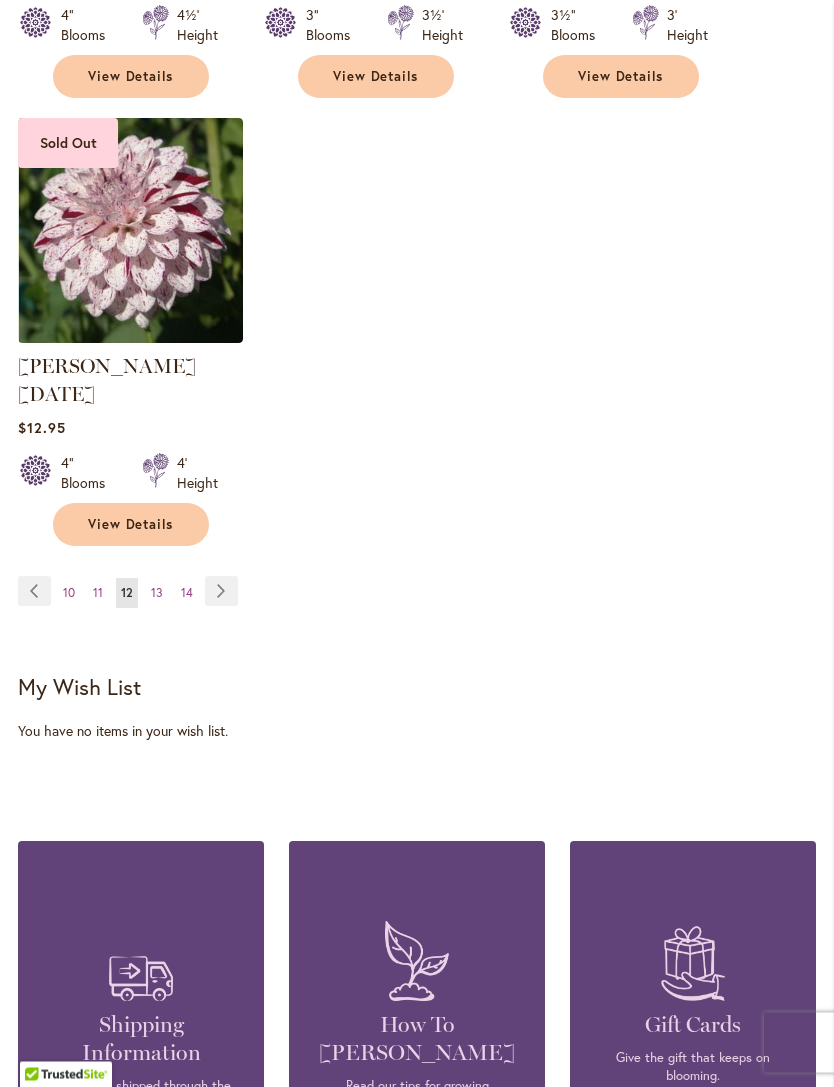 click on "Page
Next" at bounding box center [221, 592] 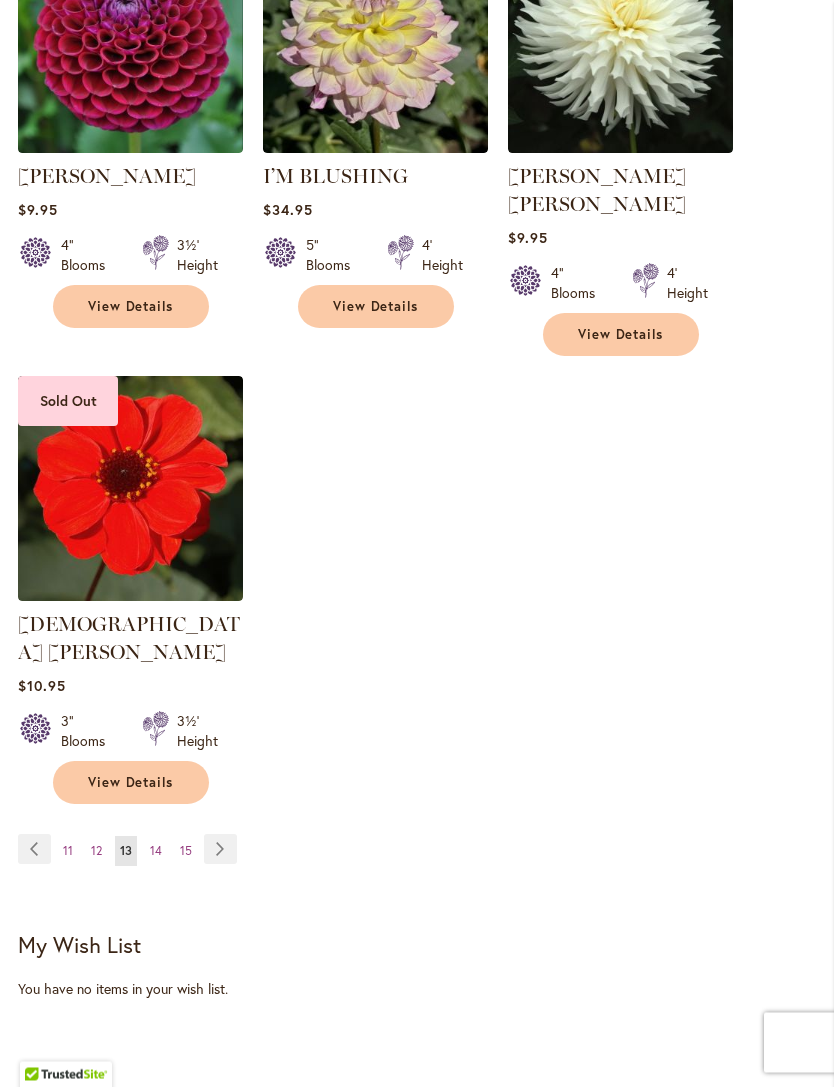 scroll, scrollTop: 2588, scrollLeft: 0, axis: vertical 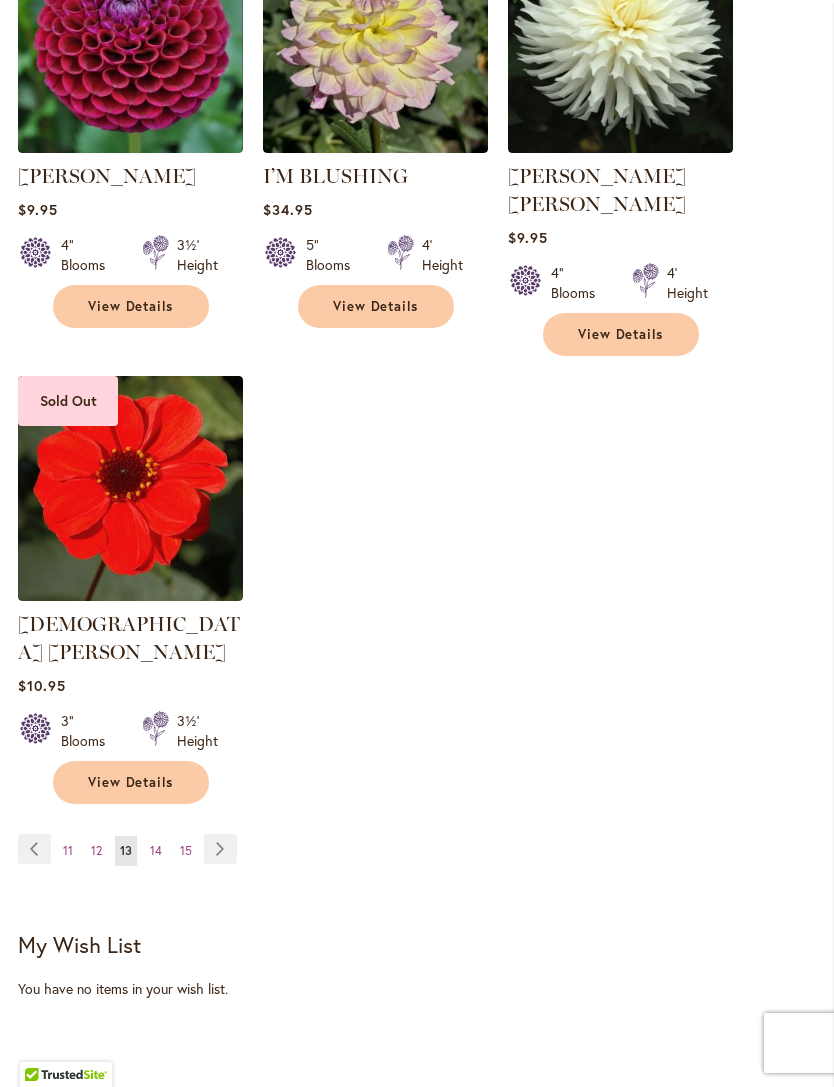 click on "Page
Next" at bounding box center [220, 849] 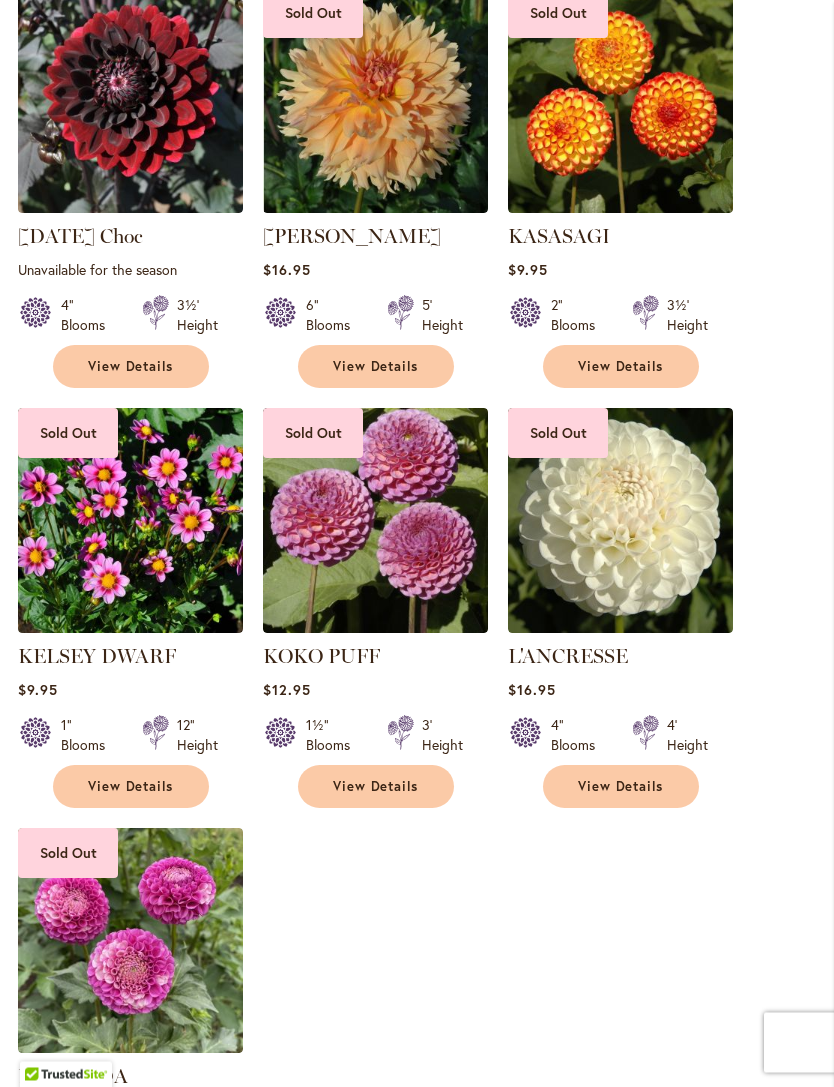 scroll, scrollTop: 2116, scrollLeft: 0, axis: vertical 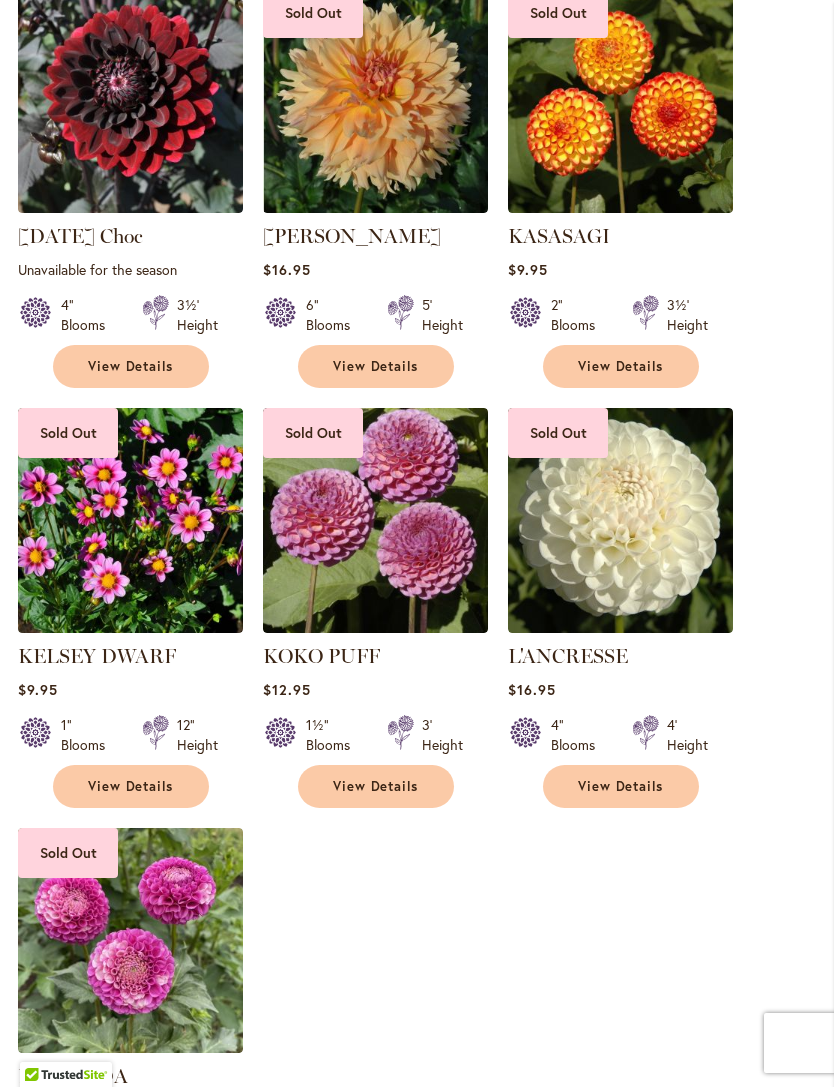 click at bounding box center [375, 520] 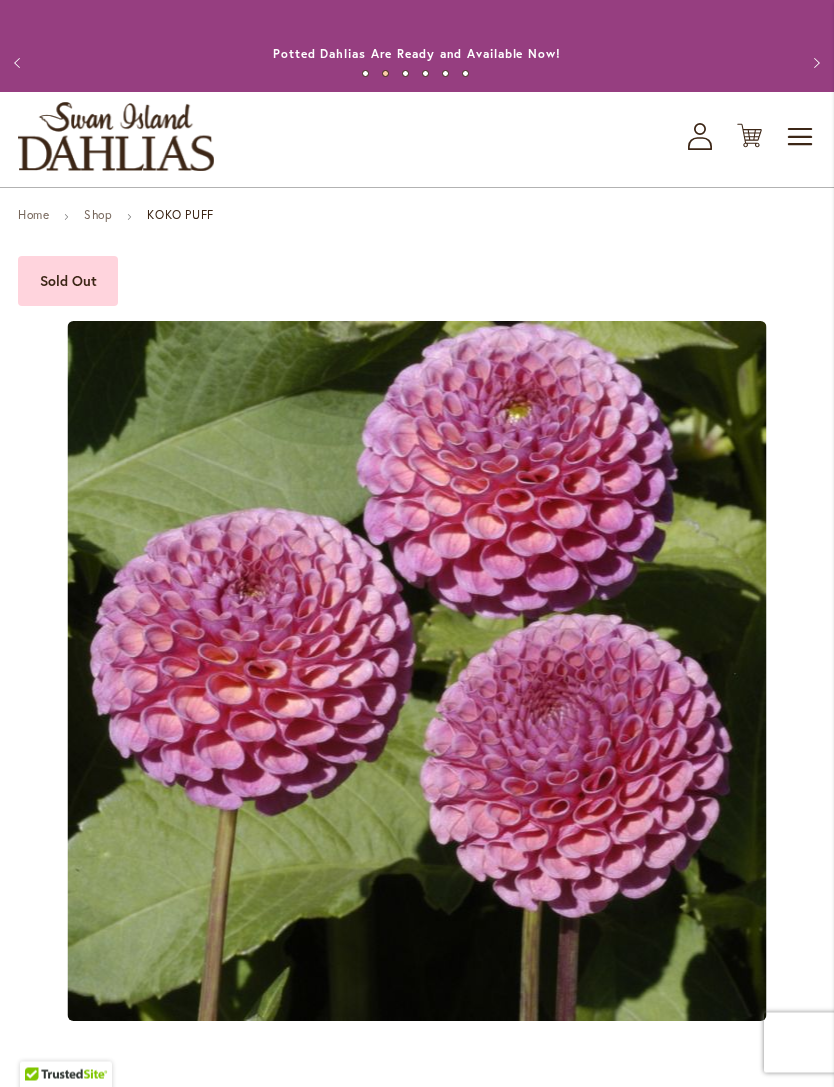 scroll, scrollTop: 0, scrollLeft: 0, axis: both 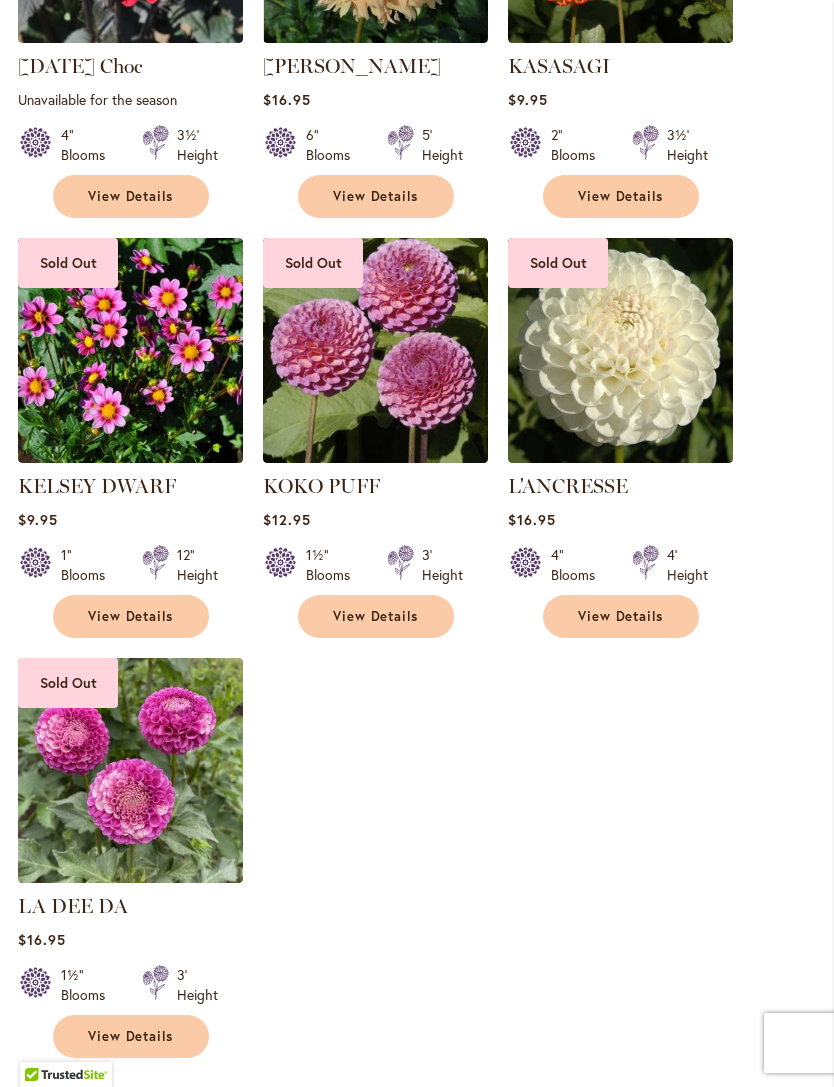 click on "Page
Next" at bounding box center [222, 1103] 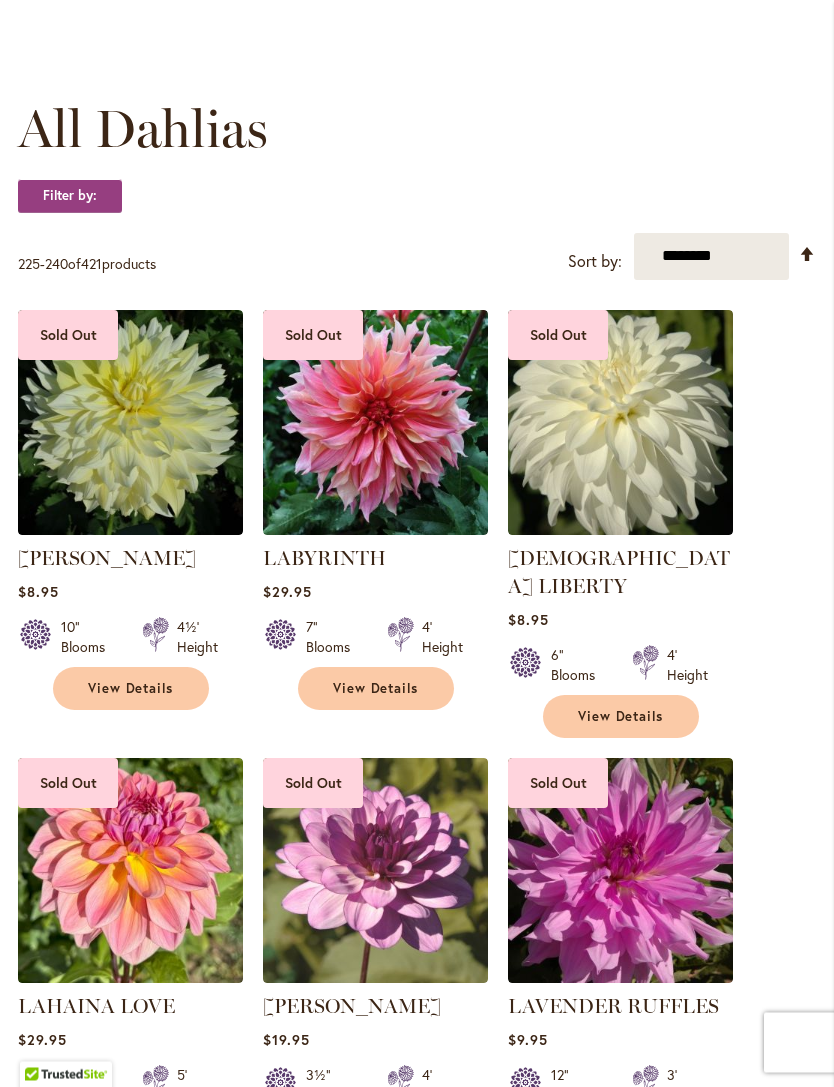 scroll, scrollTop: 506, scrollLeft: 0, axis: vertical 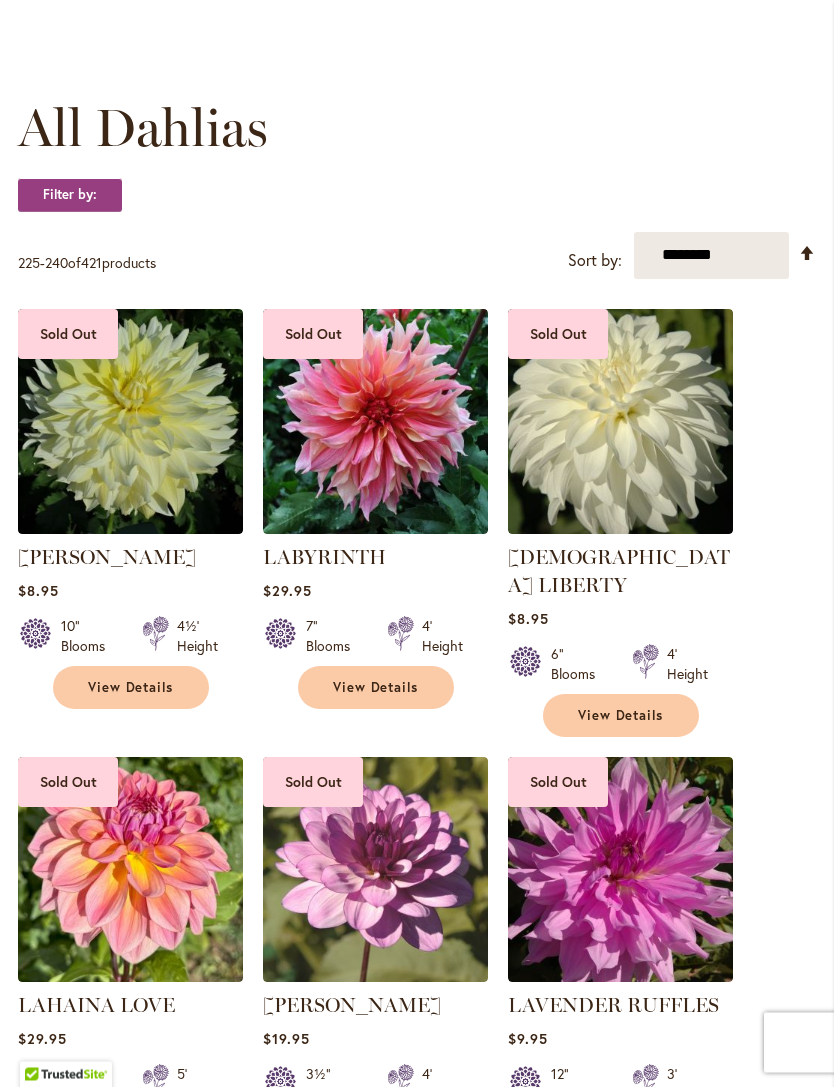 click at bounding box center [620, 422] 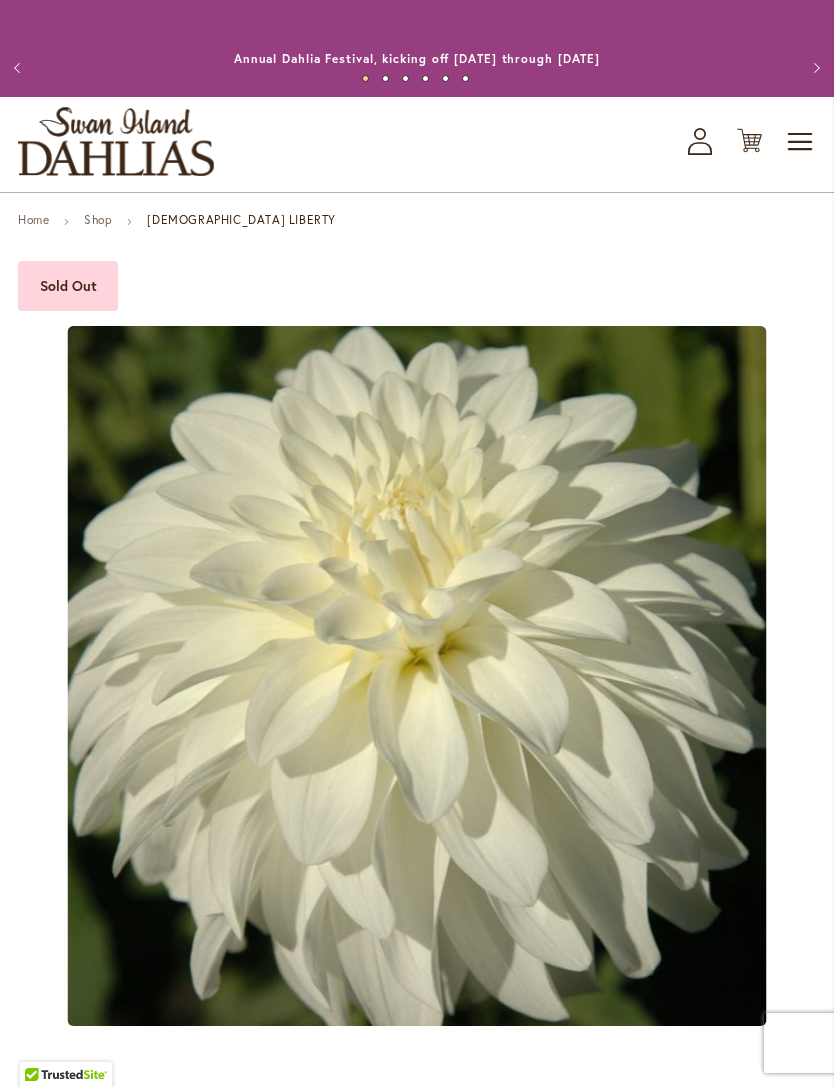 scroll, scrollTop: 0, scrollLeft: 0, axis: both 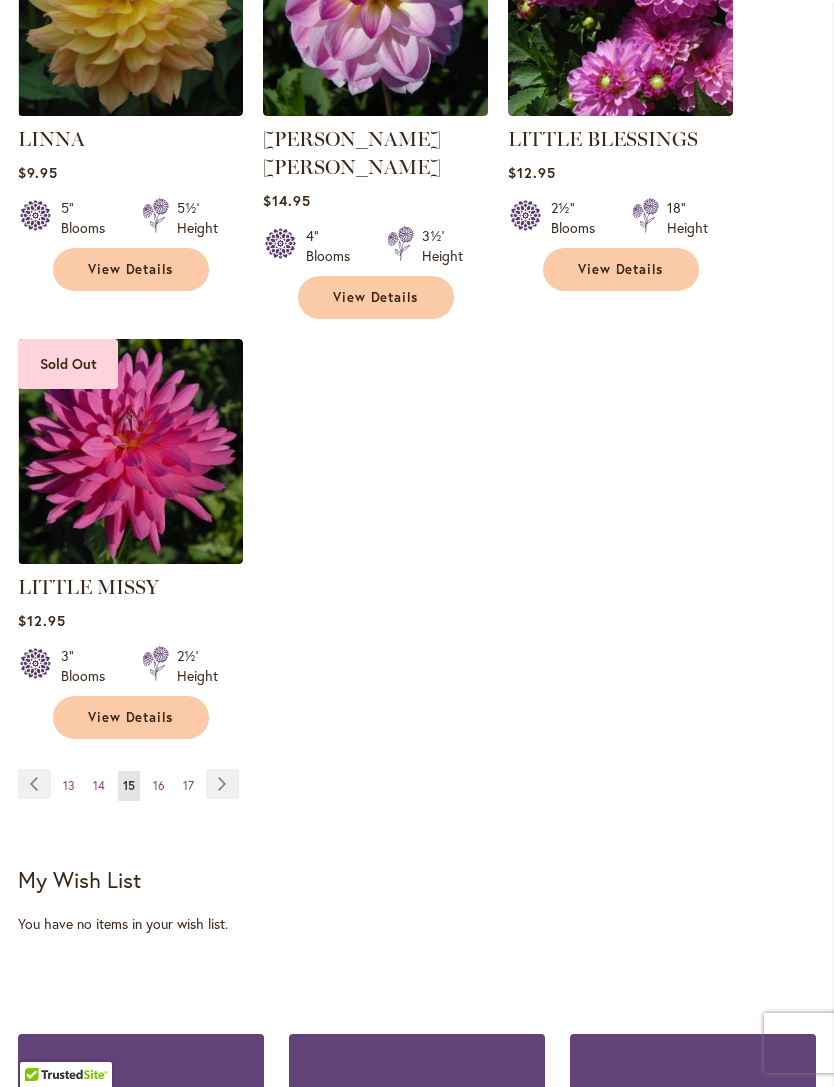 click on "Page
Next" at bounding box center [222, 784] 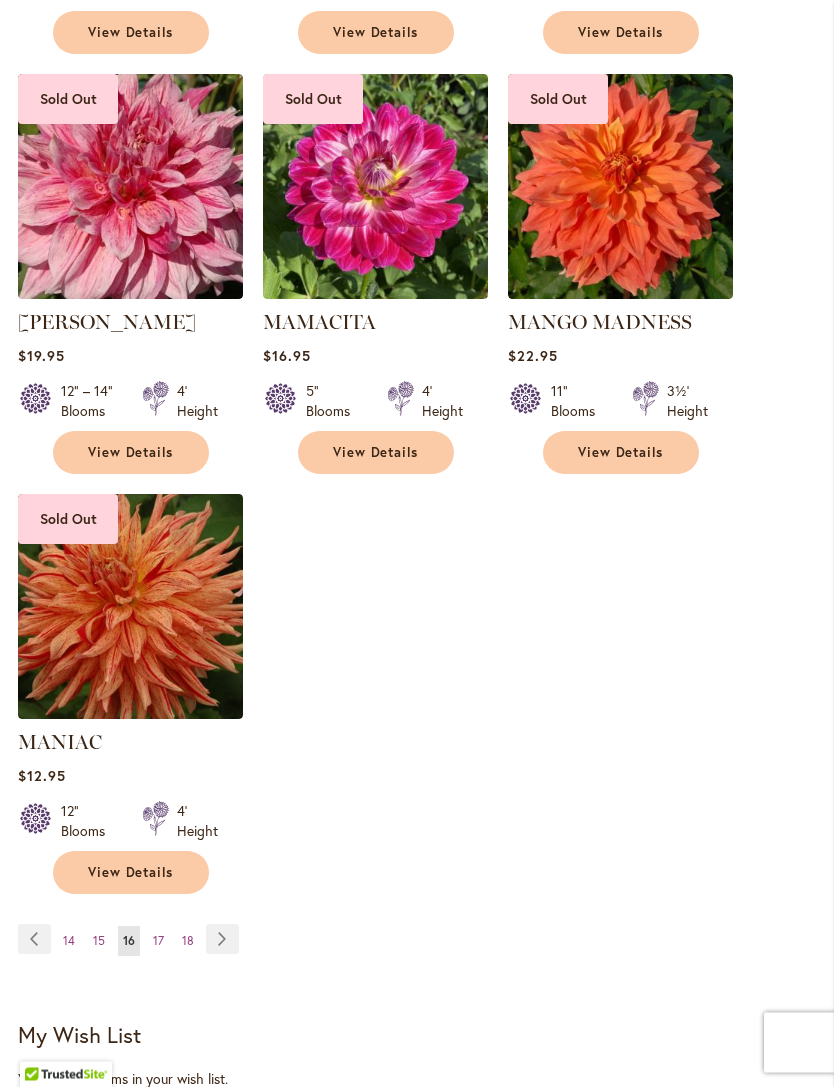 scroll, scrollTop: 2445, scrollLeft: 0, axis: vertical 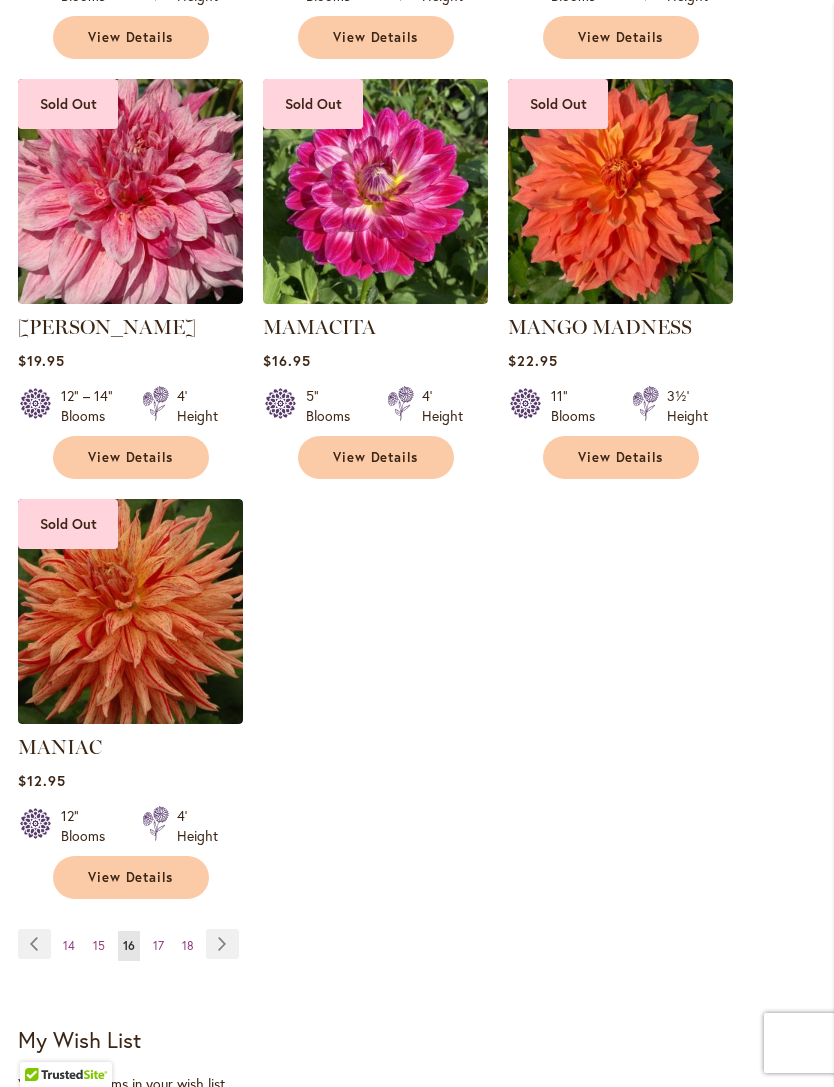 click on "Page
Next" at bounding box center [222, 944] 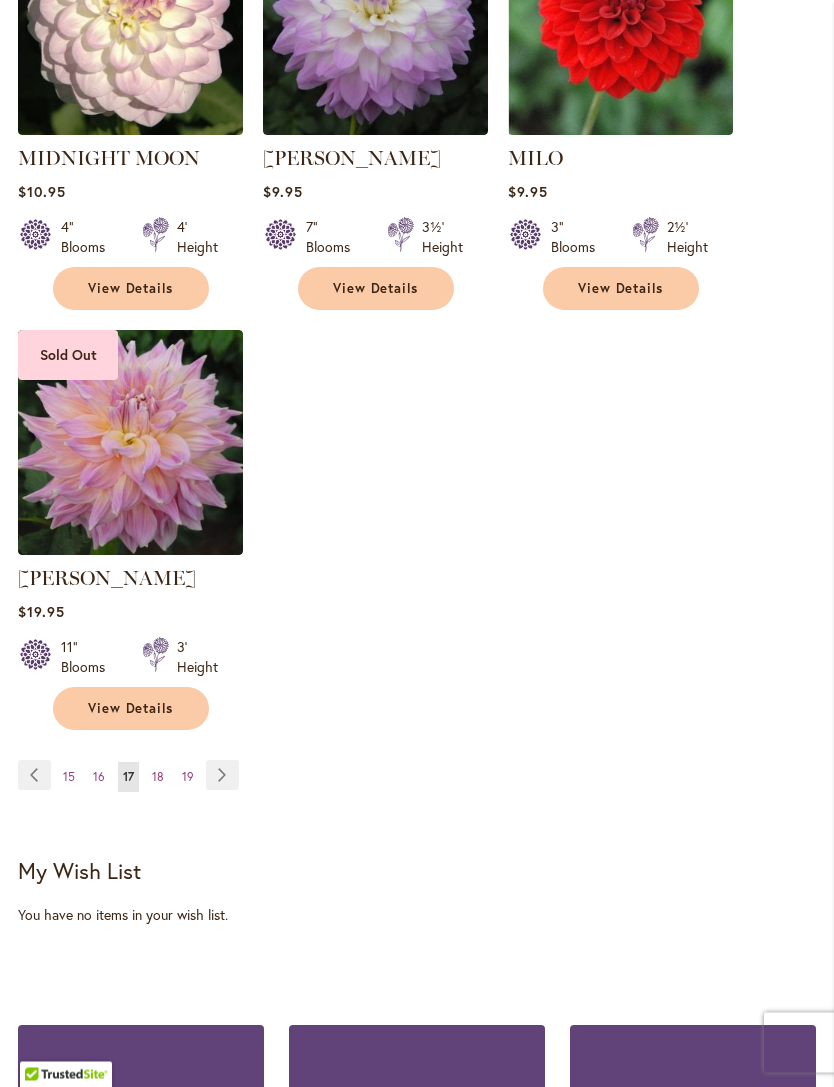 scroll, scrollTop: 2642, scrollLeft: 0, axis: vertical 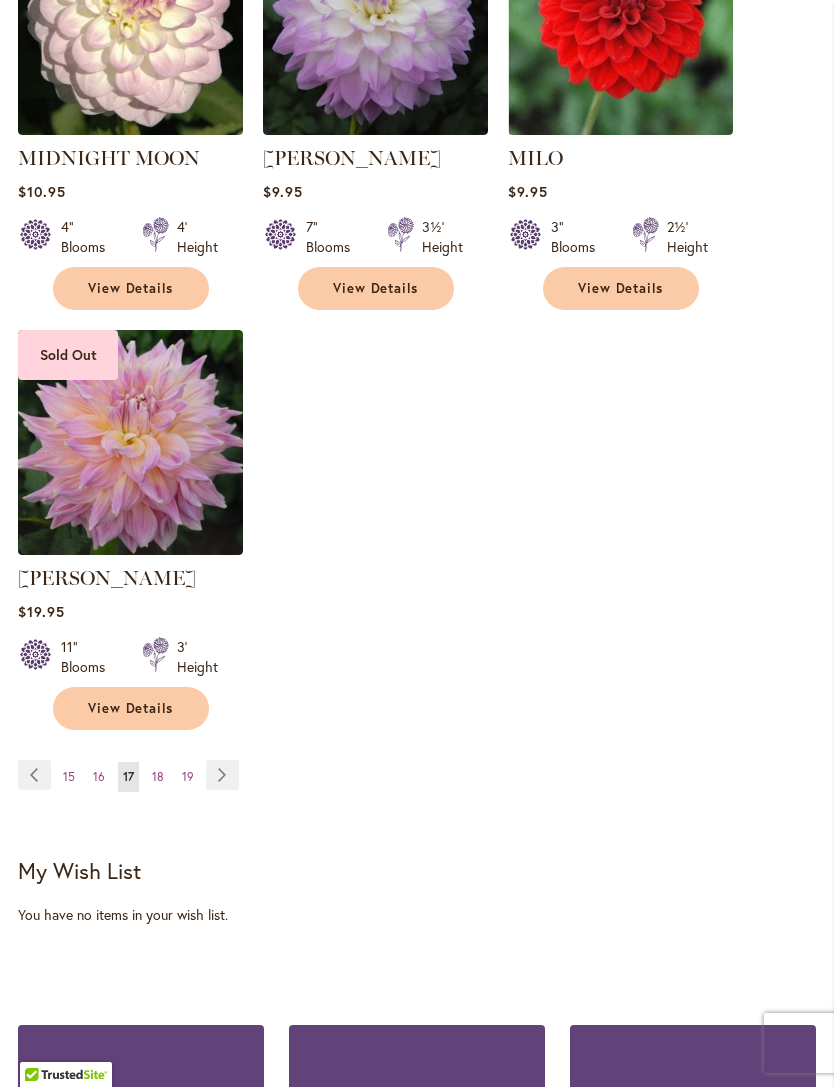 click on "Page
Next" at bounding box center (222, 775) 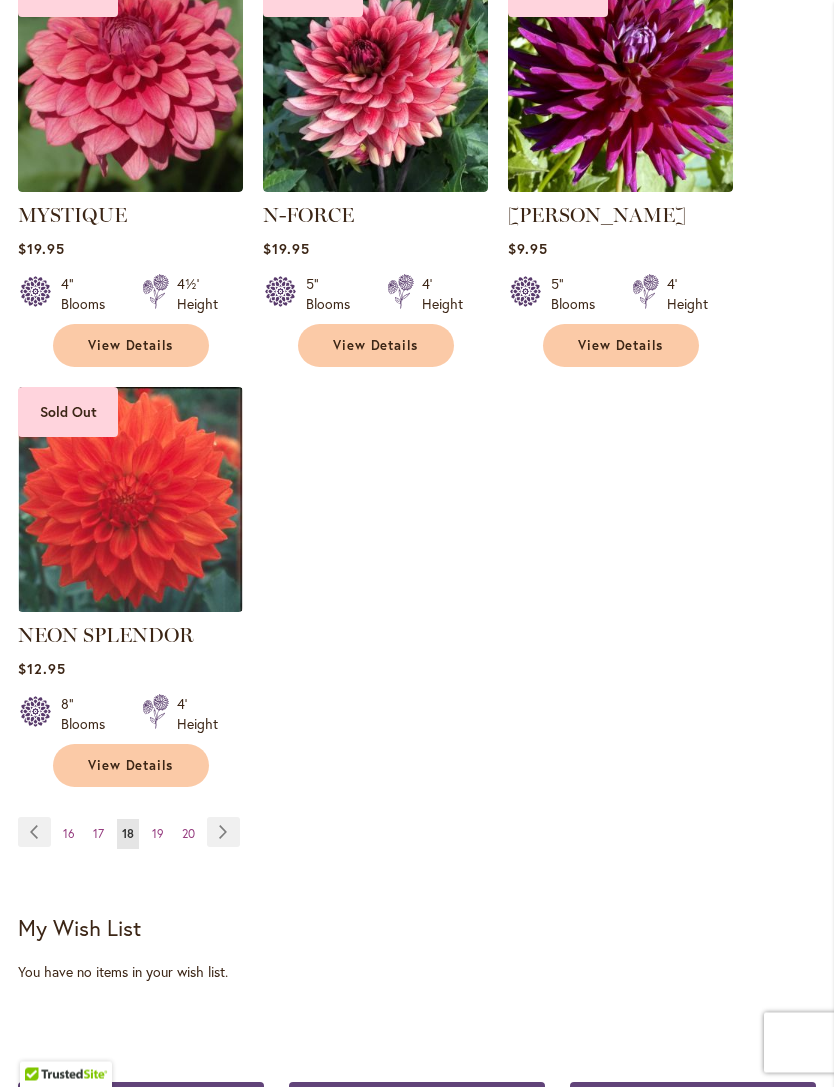 scroll, scrollTop: 2586, scrollLeft: 0, axis: vertical 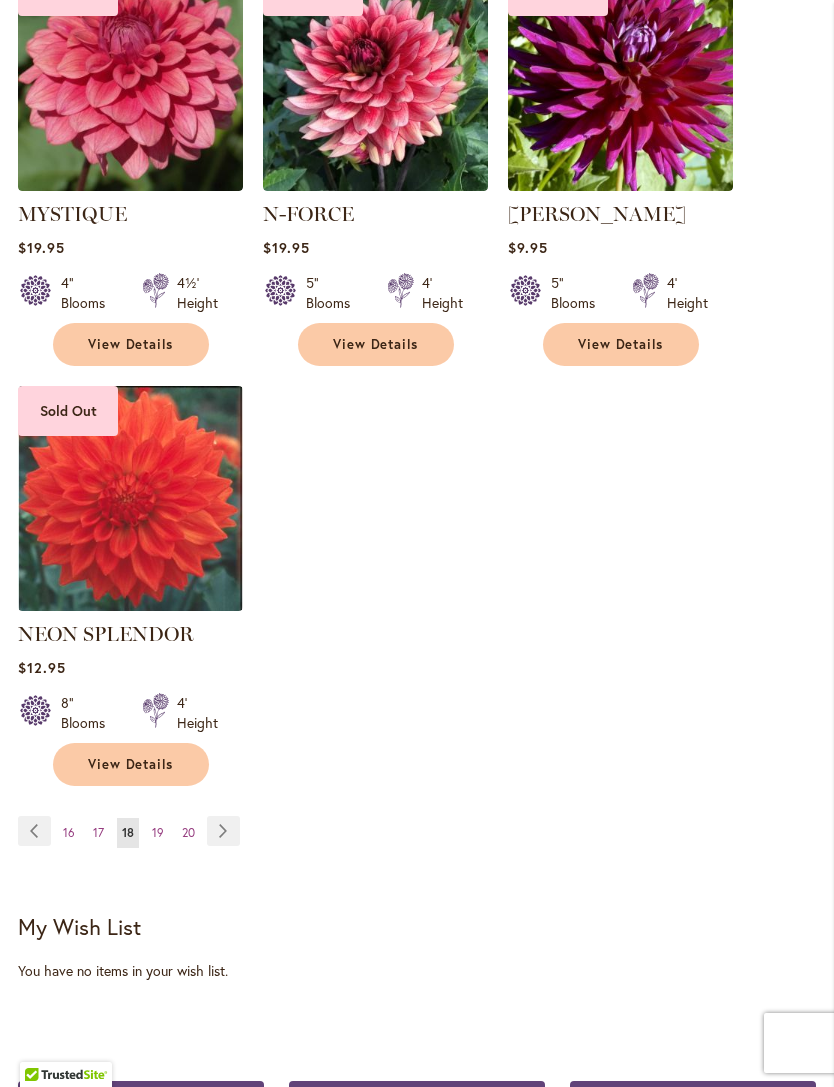 click on "Page
Next" at bounding box center (223, 831) 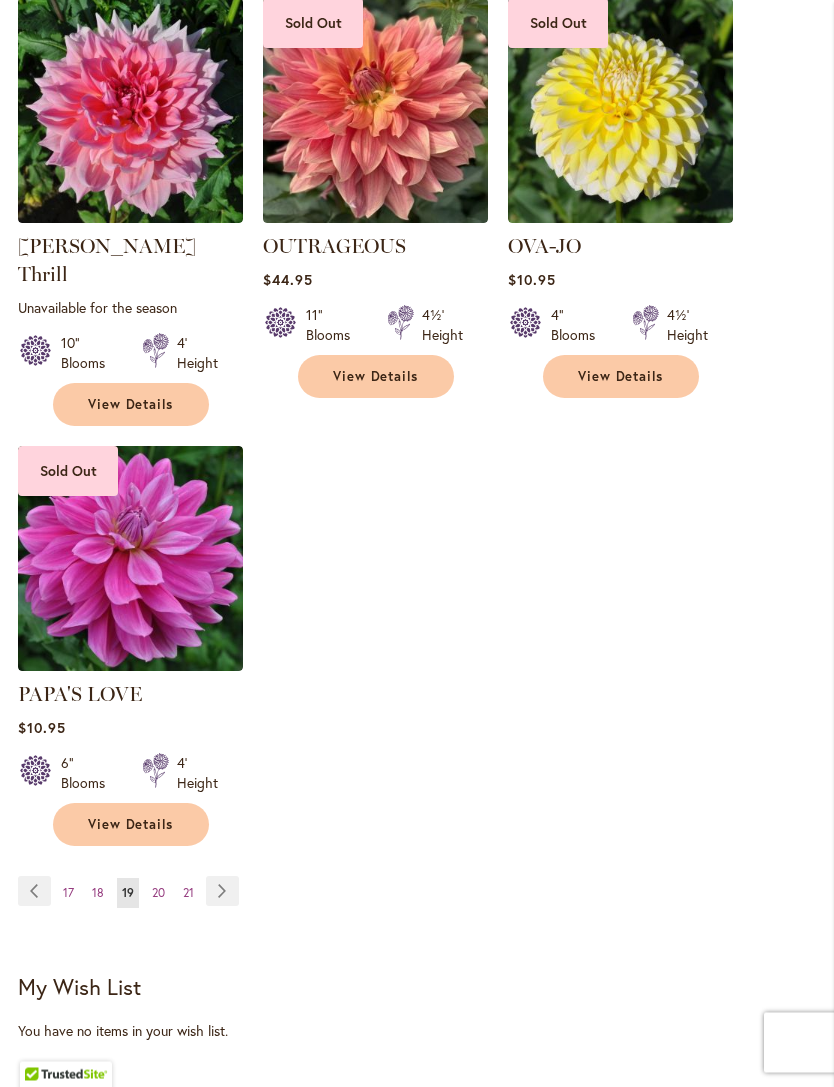 scroll, scrollTop: 2498, scrollLeft: 0, axis: vertical 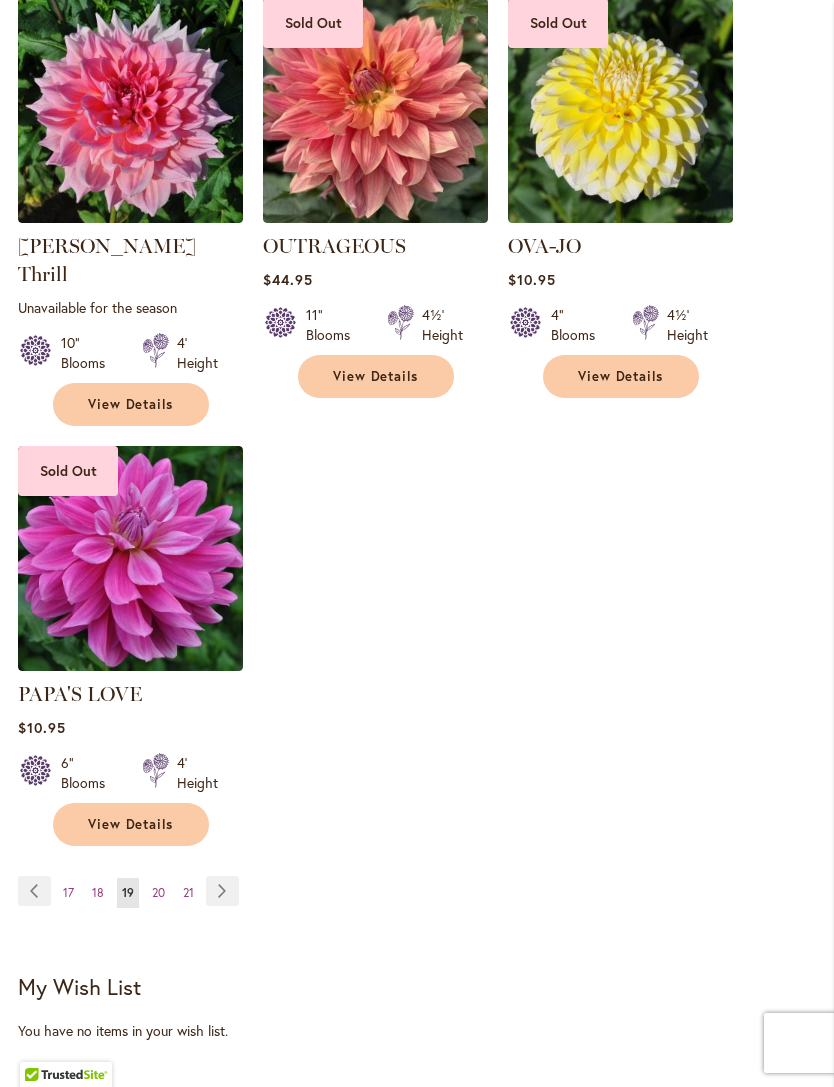 click on "Page
Next" at bounding box center [222, 891] 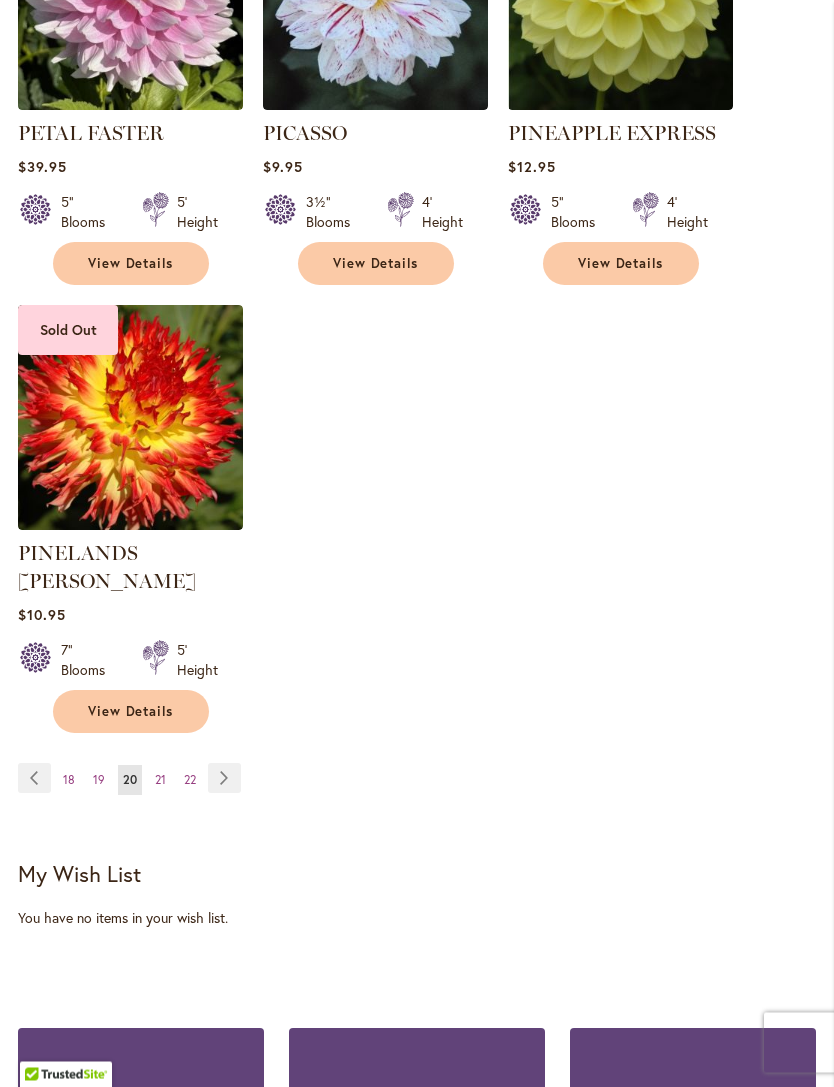 scroll, scrollTop: 2693, scrollLeft: 0, axis: vertical 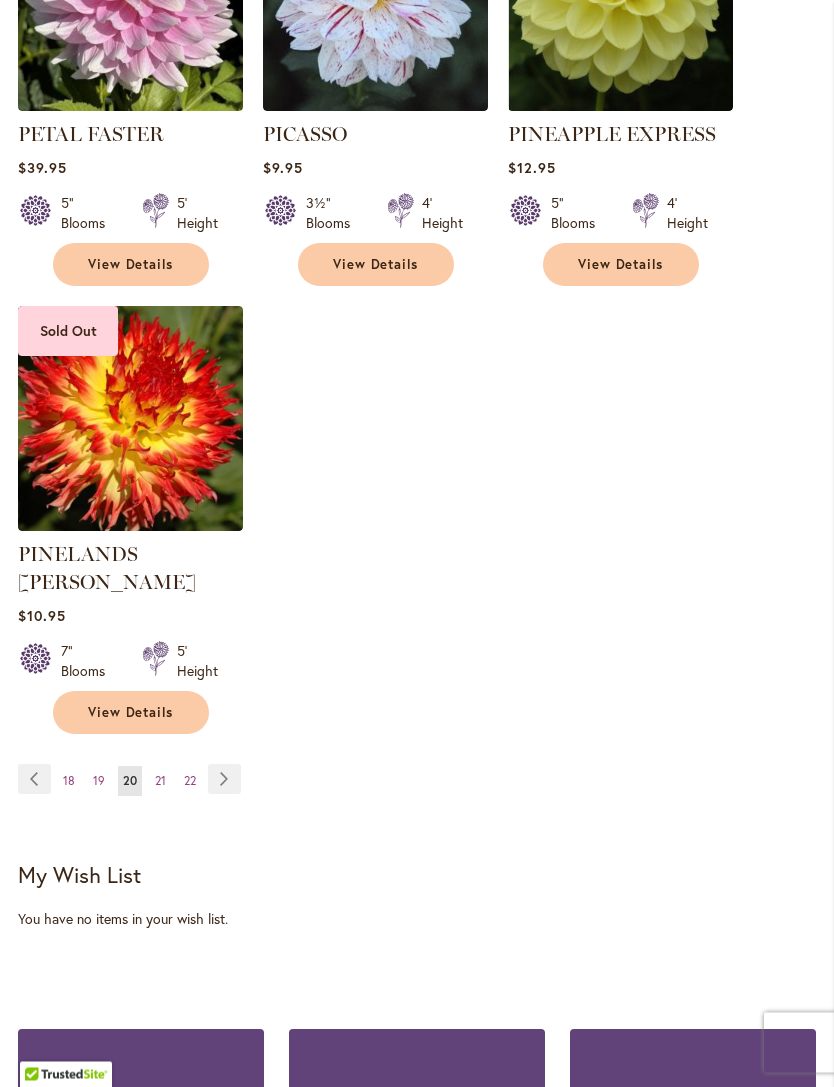 click on "Page
Next" at bounding box center (224, 780) 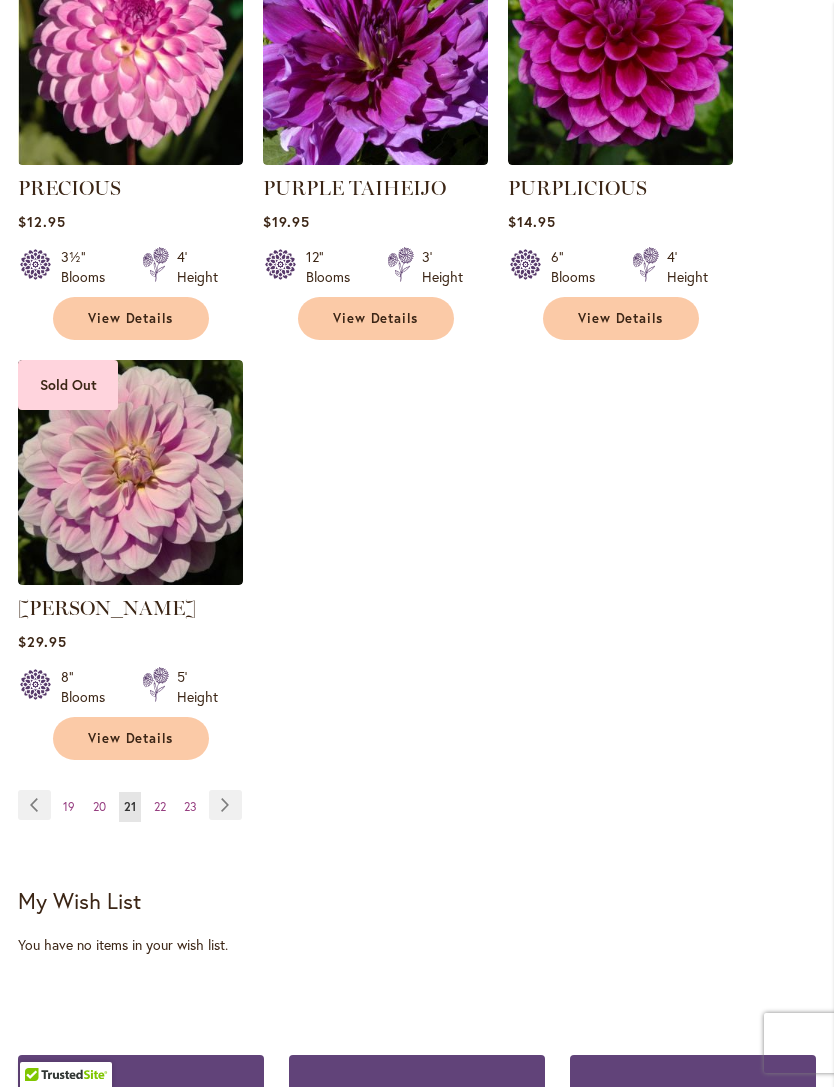 scroll, scrollTop: 2583, scrollLeft: 0, axis: vertical 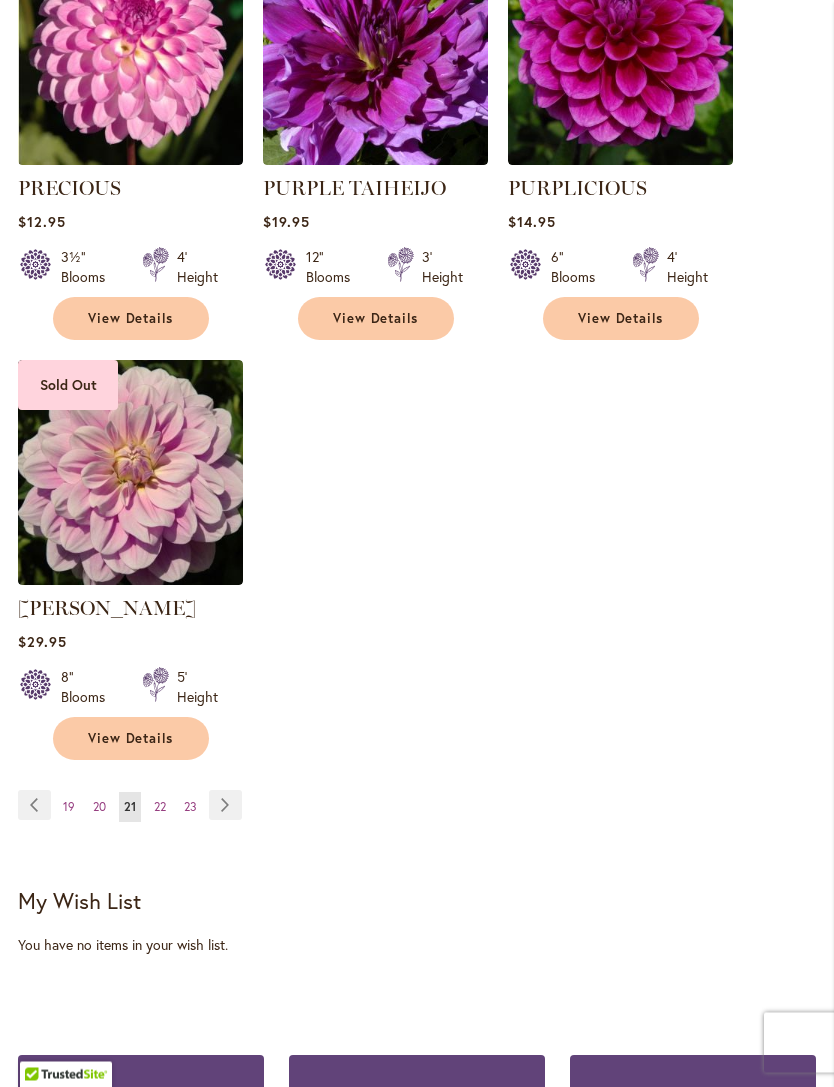 click on "Page
Next" at bounding box center (225, 806) 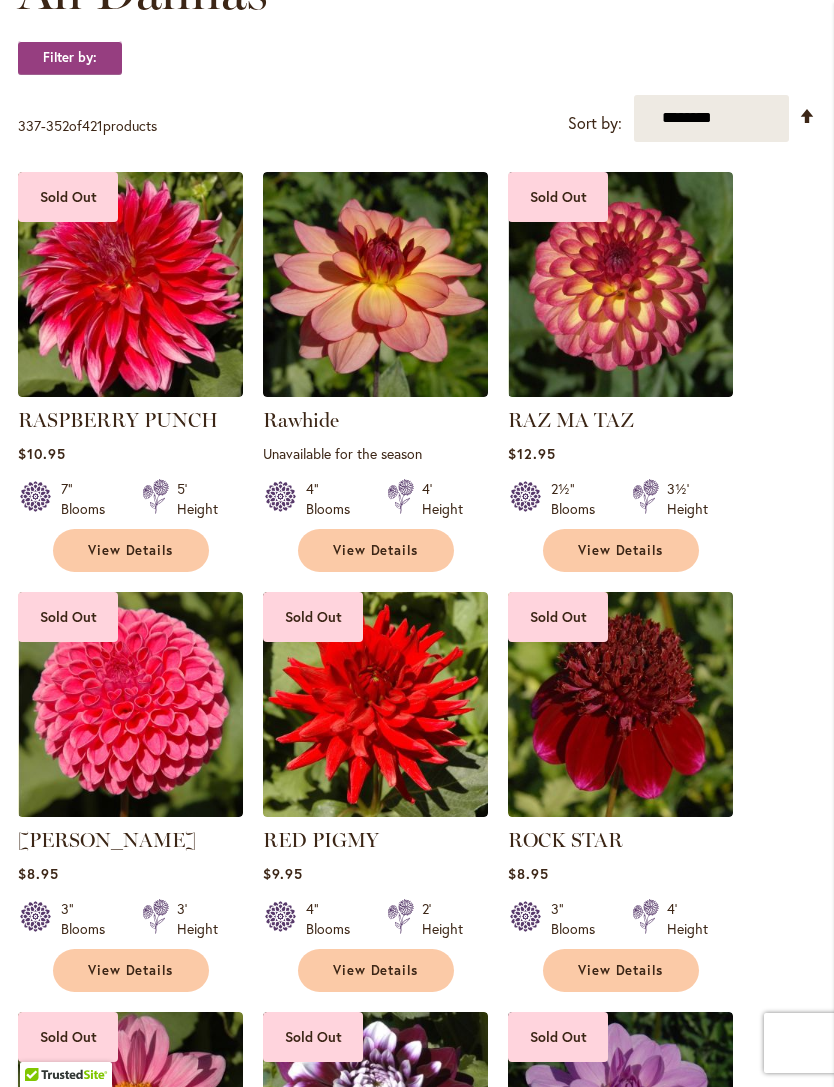 scroll, scrollTop: 643, scrollLeft: 0, axis: vertical 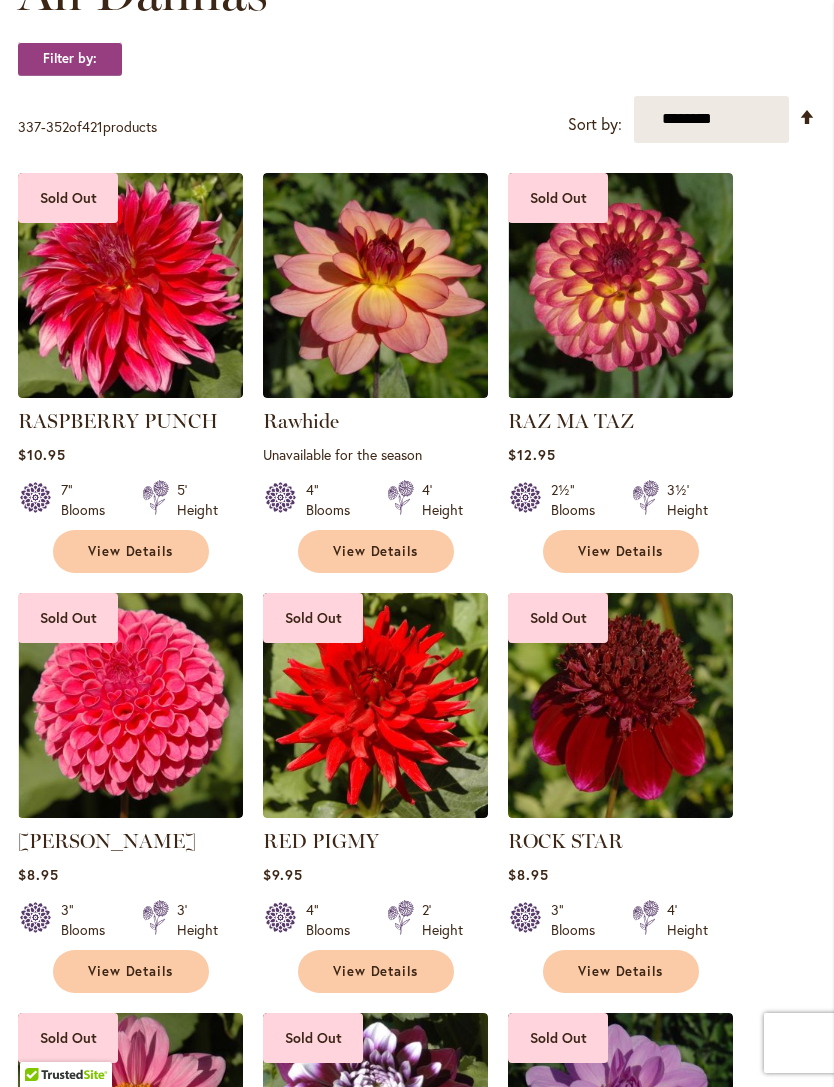 click at bounding box center [620, 285] 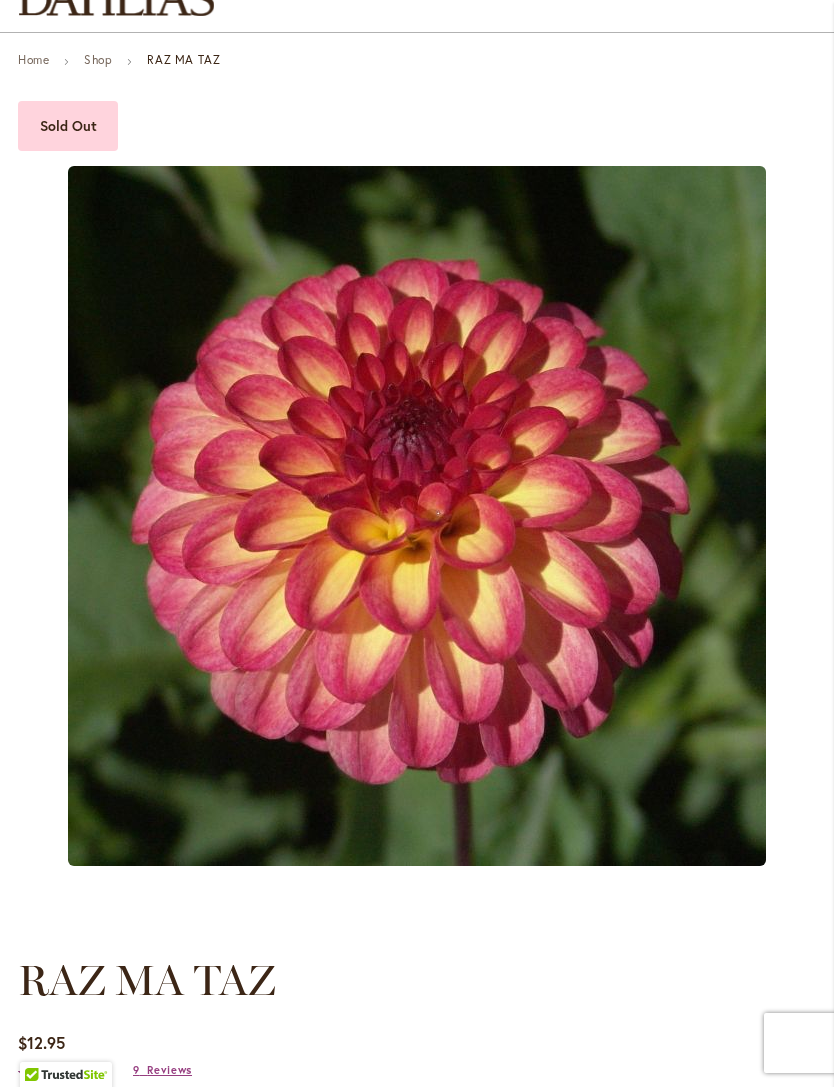 scroll, scrollTop: 157, scrollLeft: 0, axis: vertical 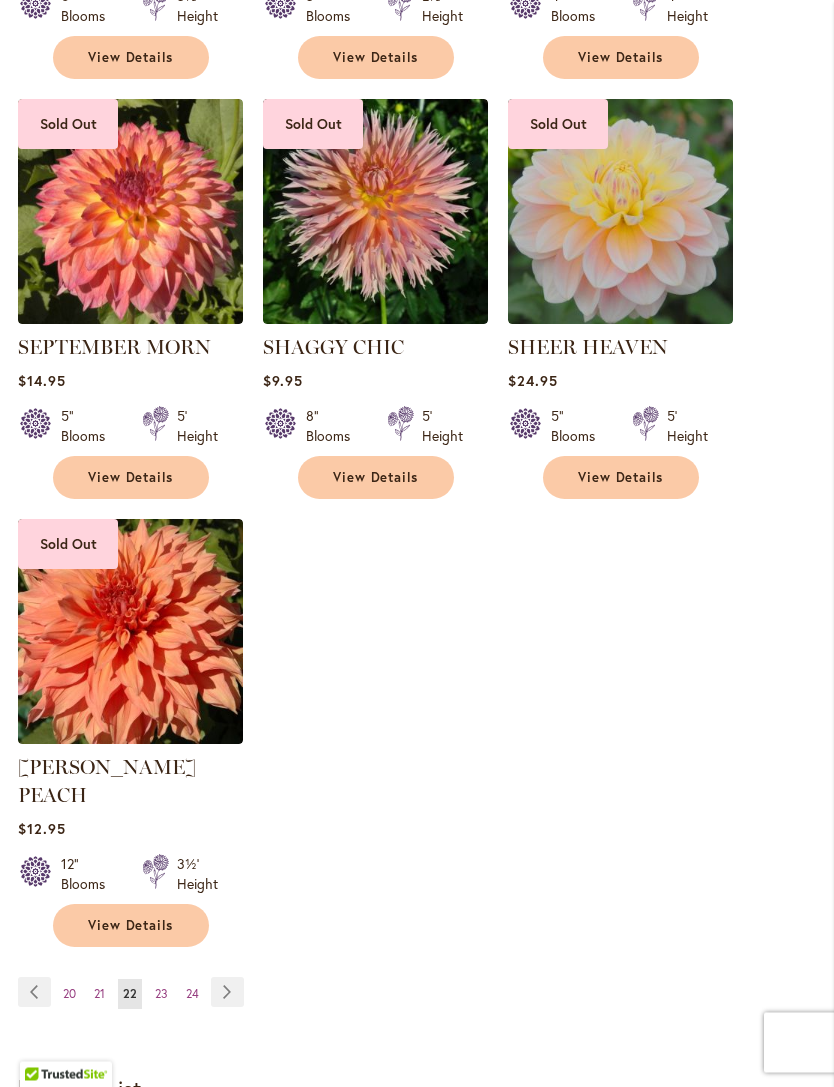 click on "Page
Next" at bounding box center (227, 993) 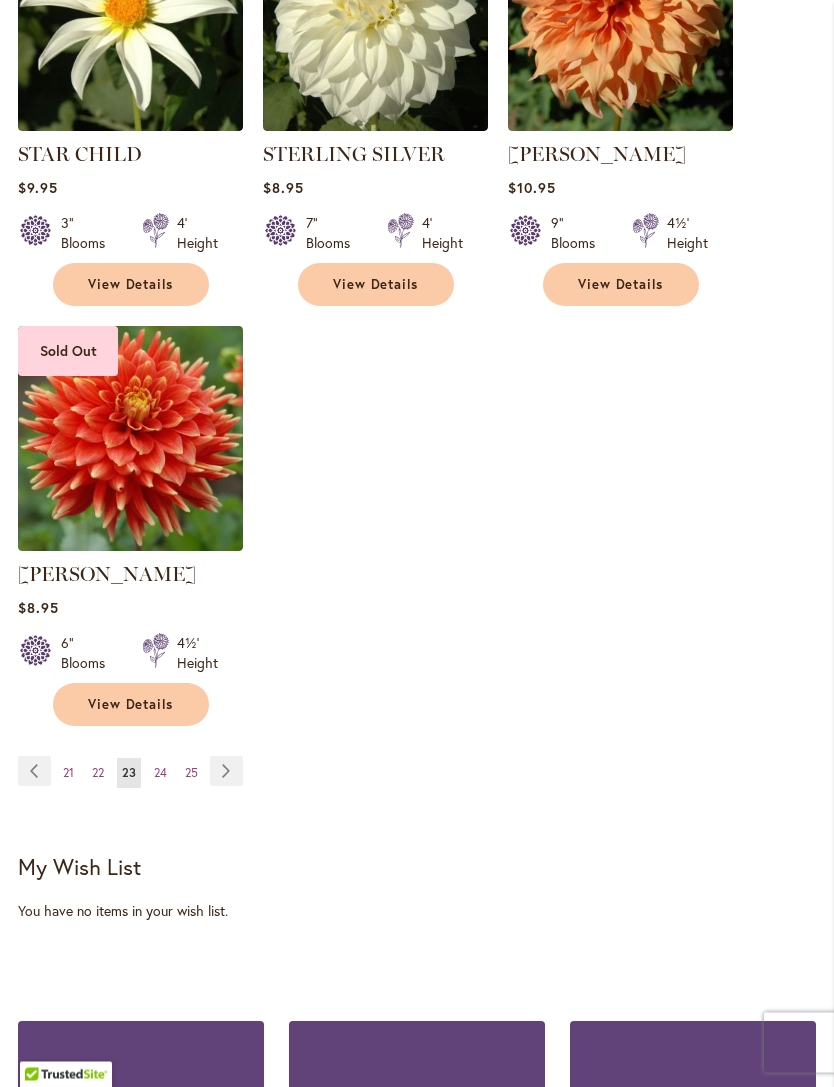 scroll, scrollTop: 2590, scrollLeft: 0, axis: vertical 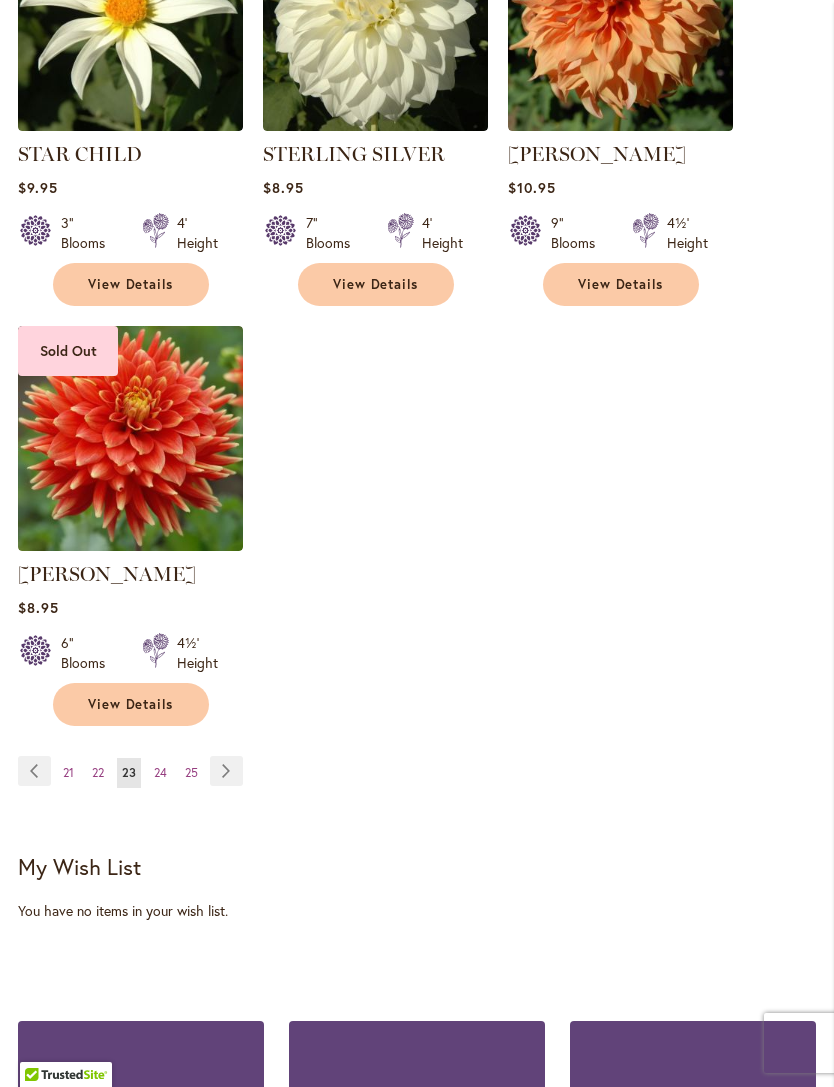 click on "Page
Next" at bounding box center (226, 771) 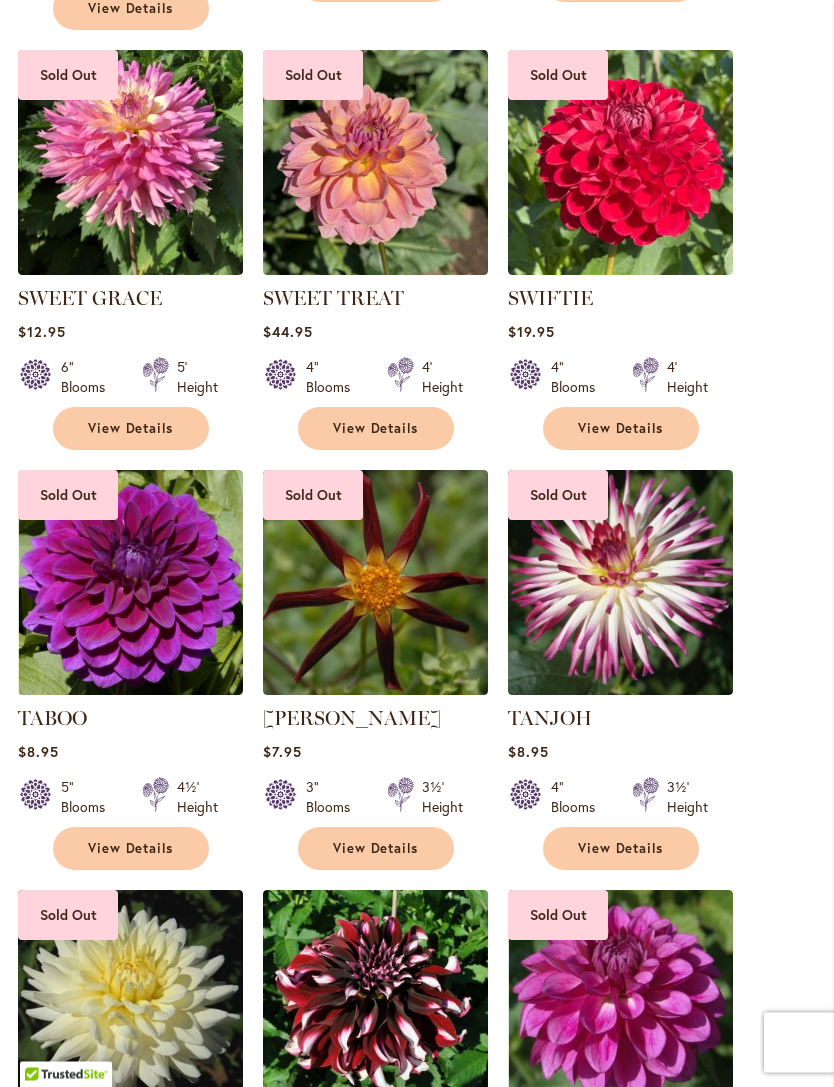 scroll, scrollTop: 1634, scrollLeft: 0, axis: vertical 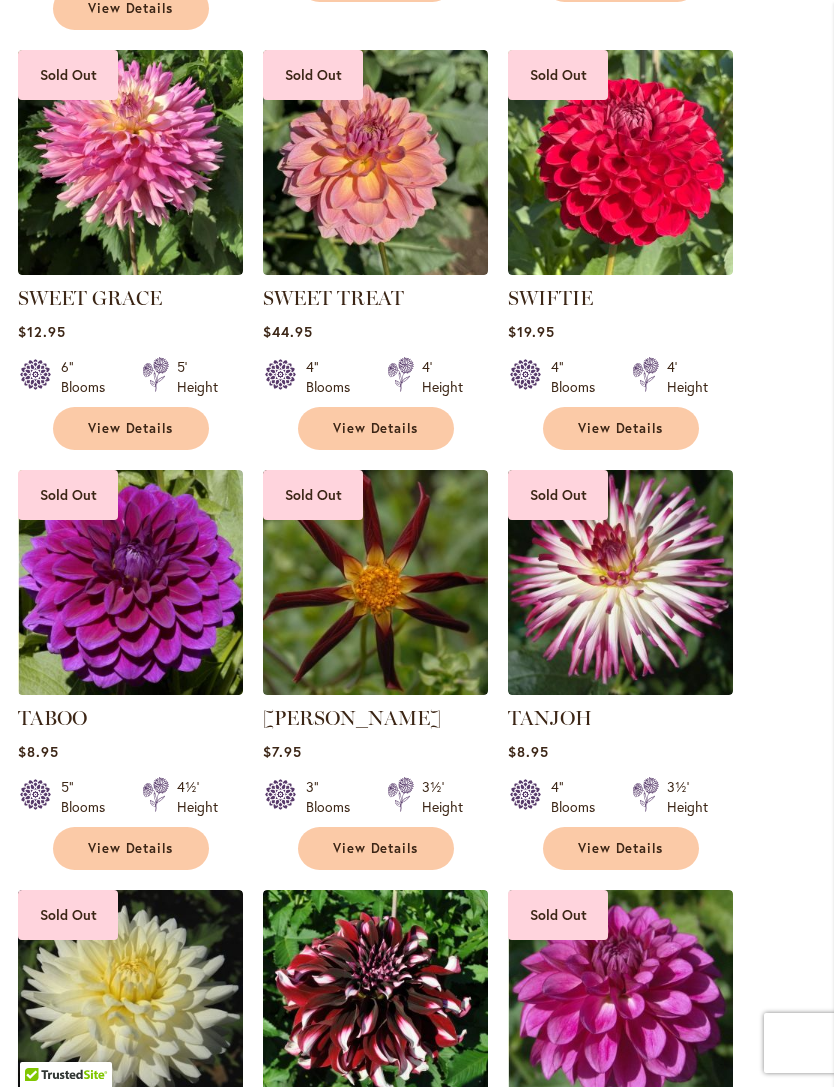 click at bounding box center [620, 582] 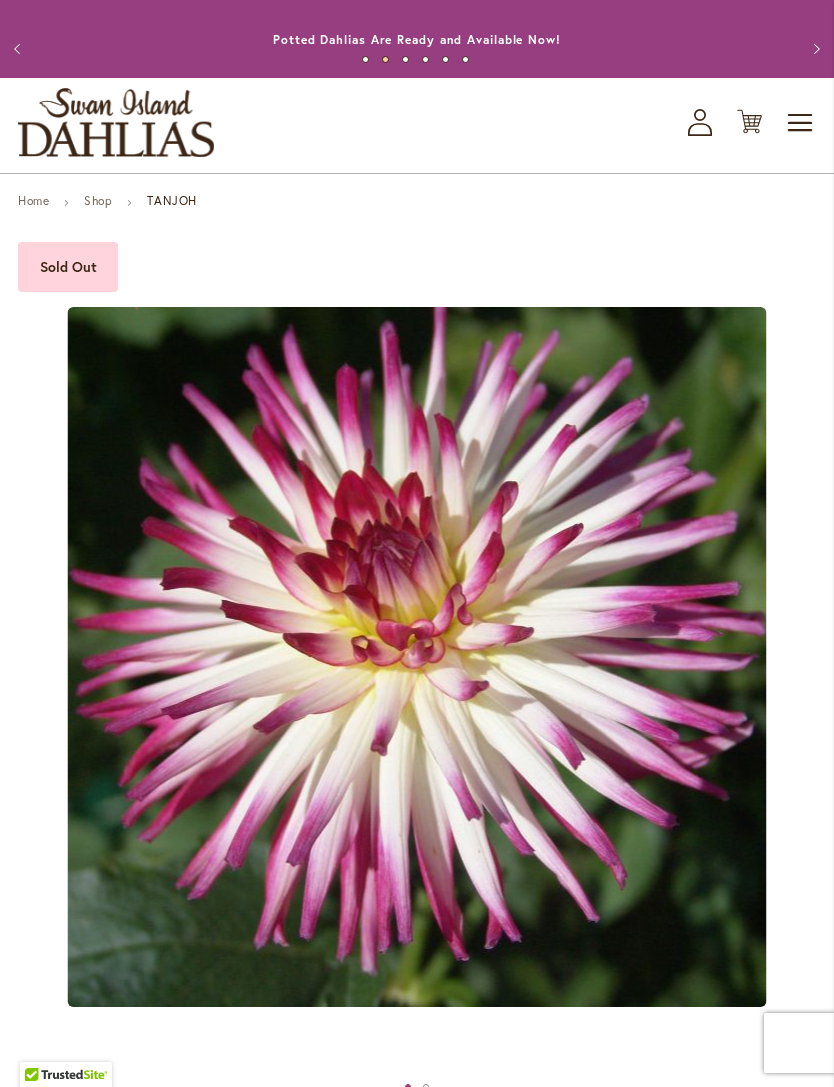scroll, scrollTop: 0, scrollLeft: 0, axis: both 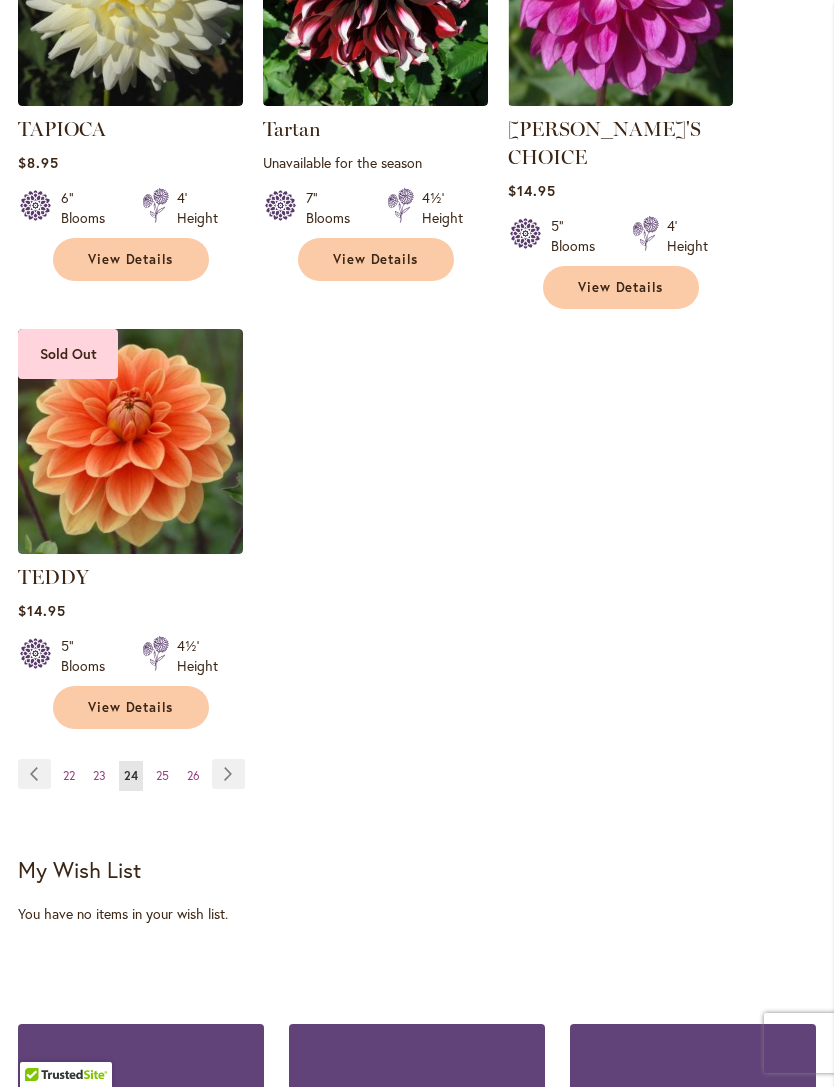 click on "Page
Next" at bounding box center [228, 774] 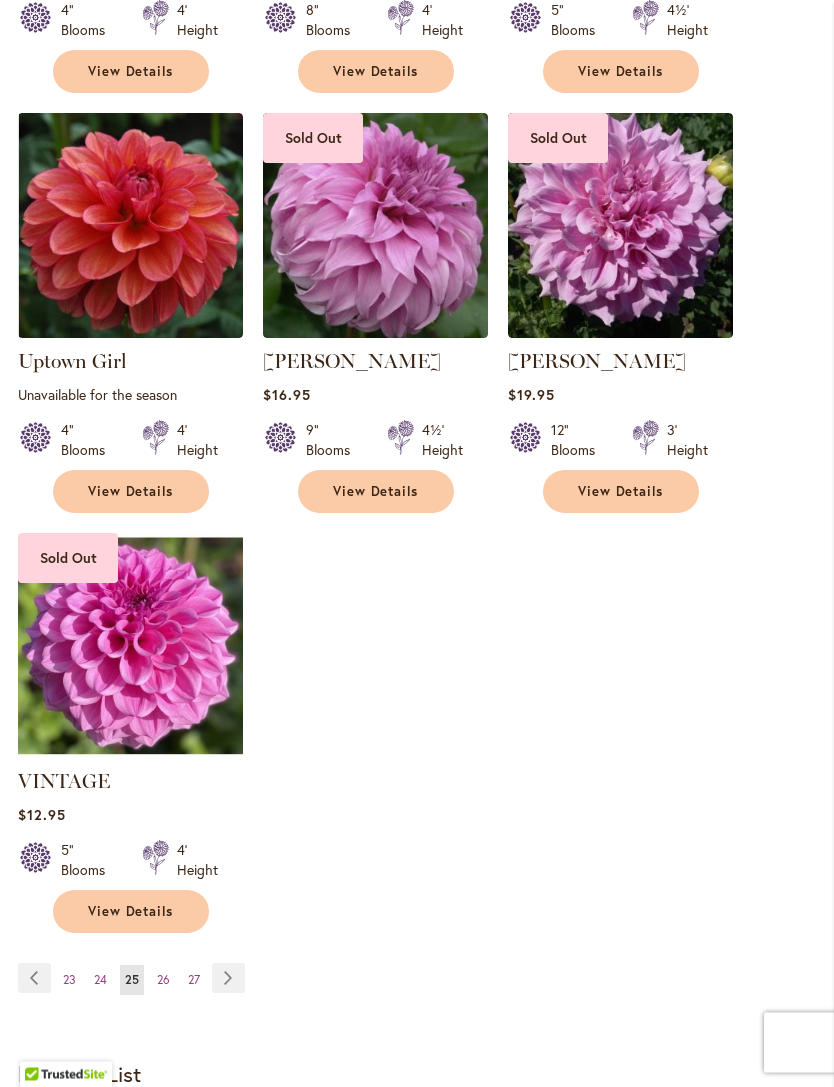 scroll, scrollTop: 2383, scrollLeft: 0, axis: vertical 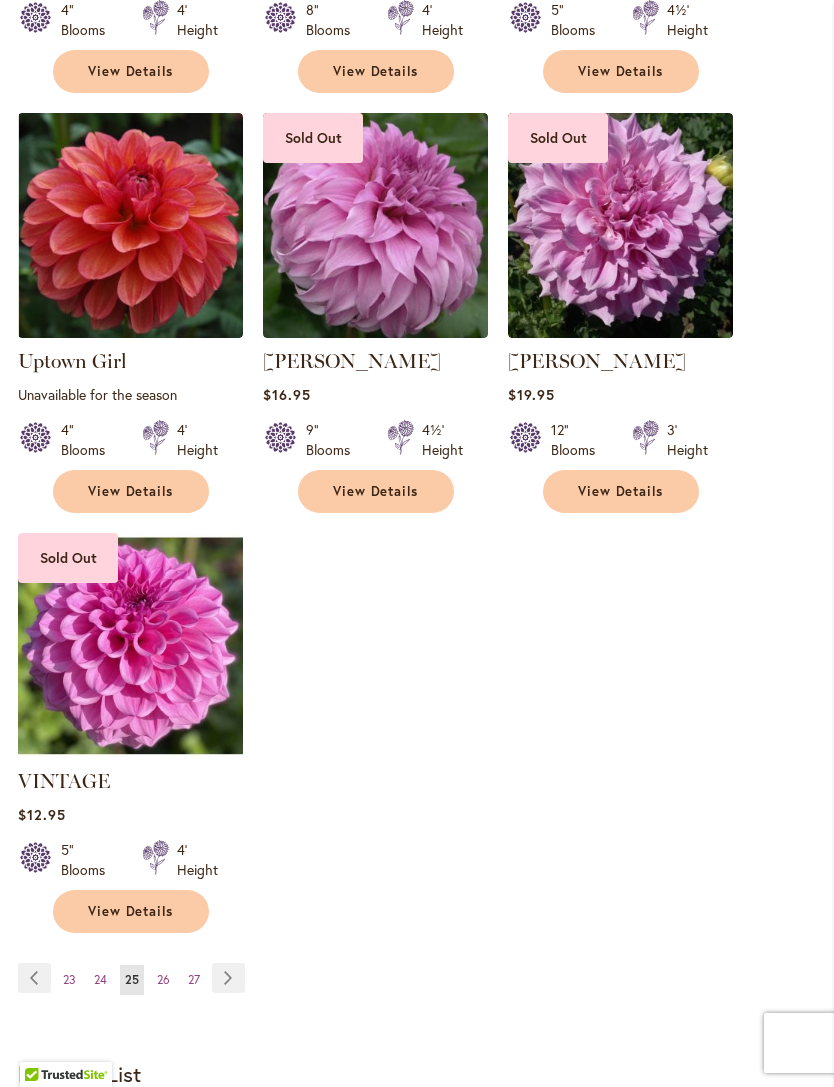 click on "Page
Next" at bounding box center (228, 978) 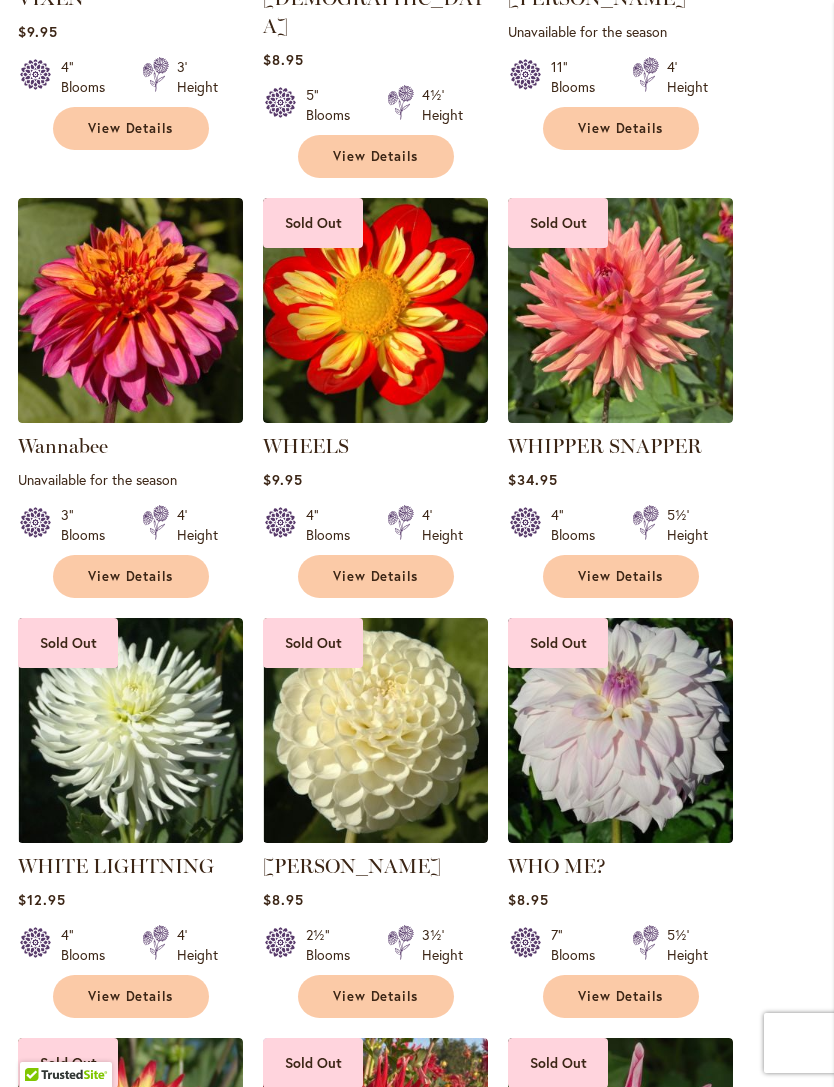 scroll, scrollTop: 1064, scrollLeft: 0, axis: vertical 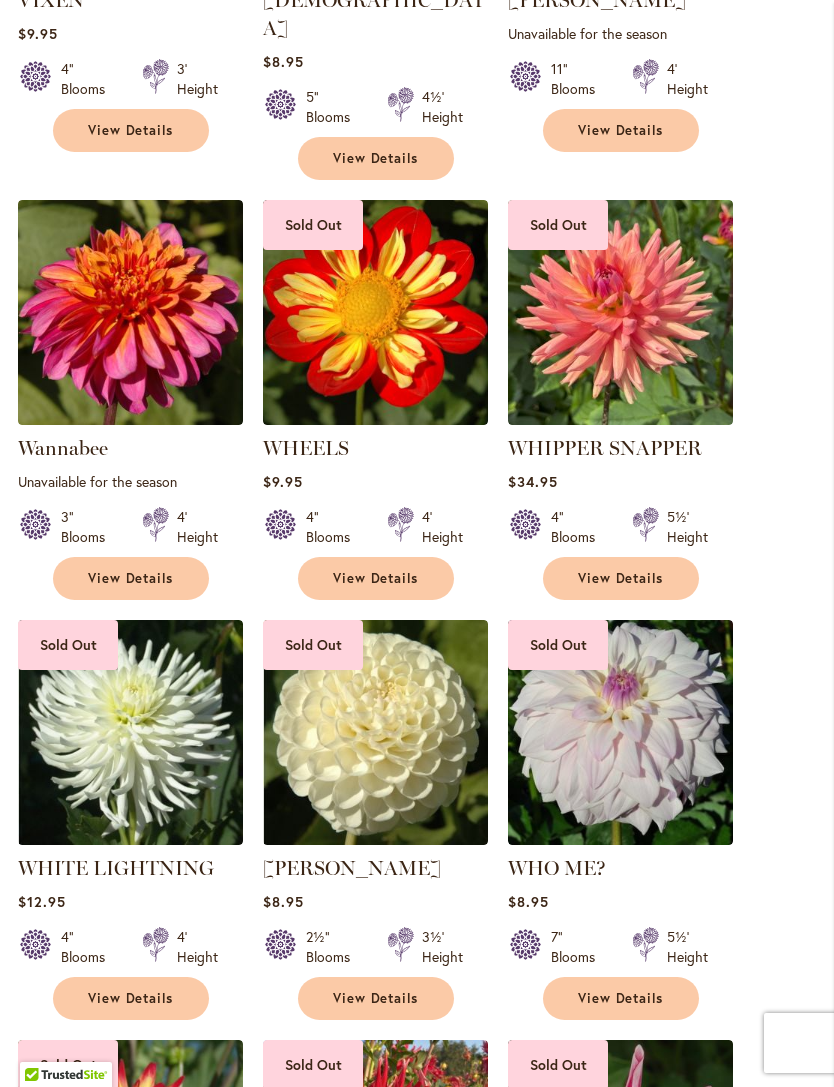 click at bounding box center (130, 312) 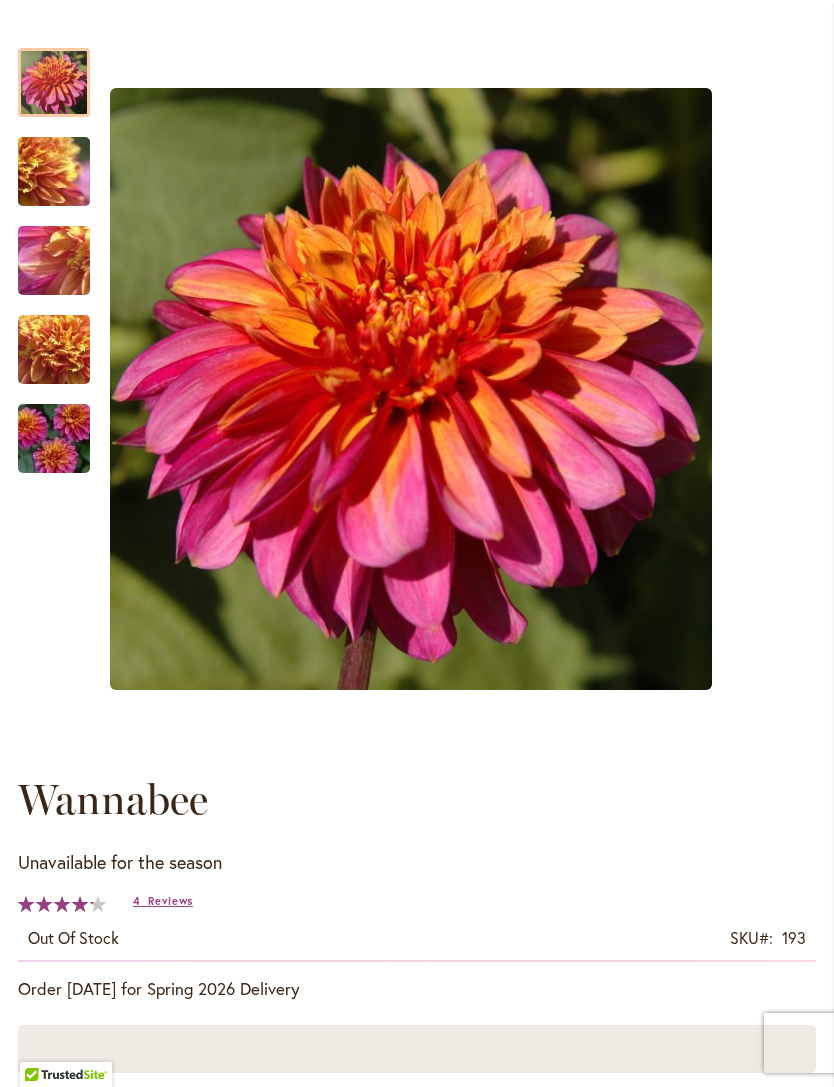 scroll, scrollTop: 0, scrollLeft: 0, axis: both 